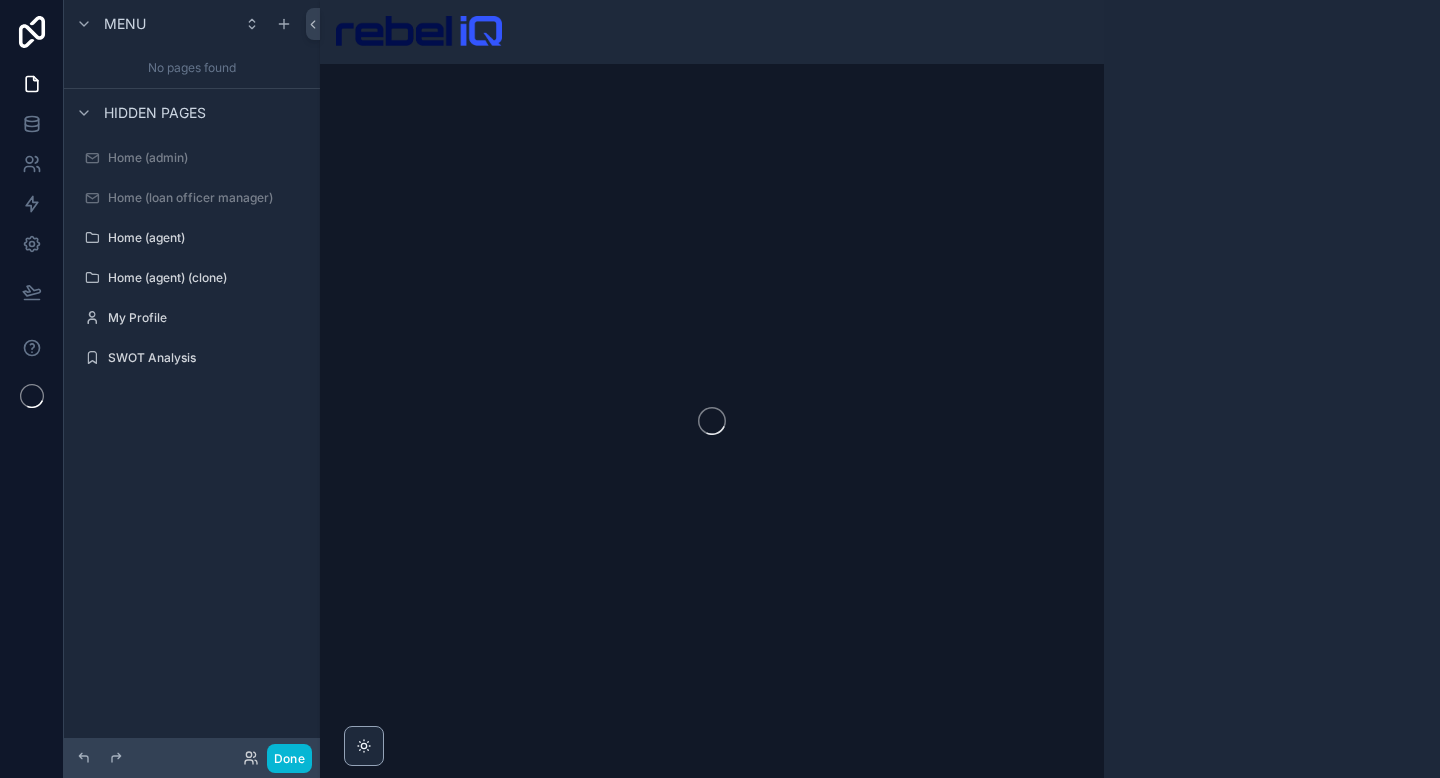 scroll, scrollTop: 0, scrollLeft: 0, axis: both 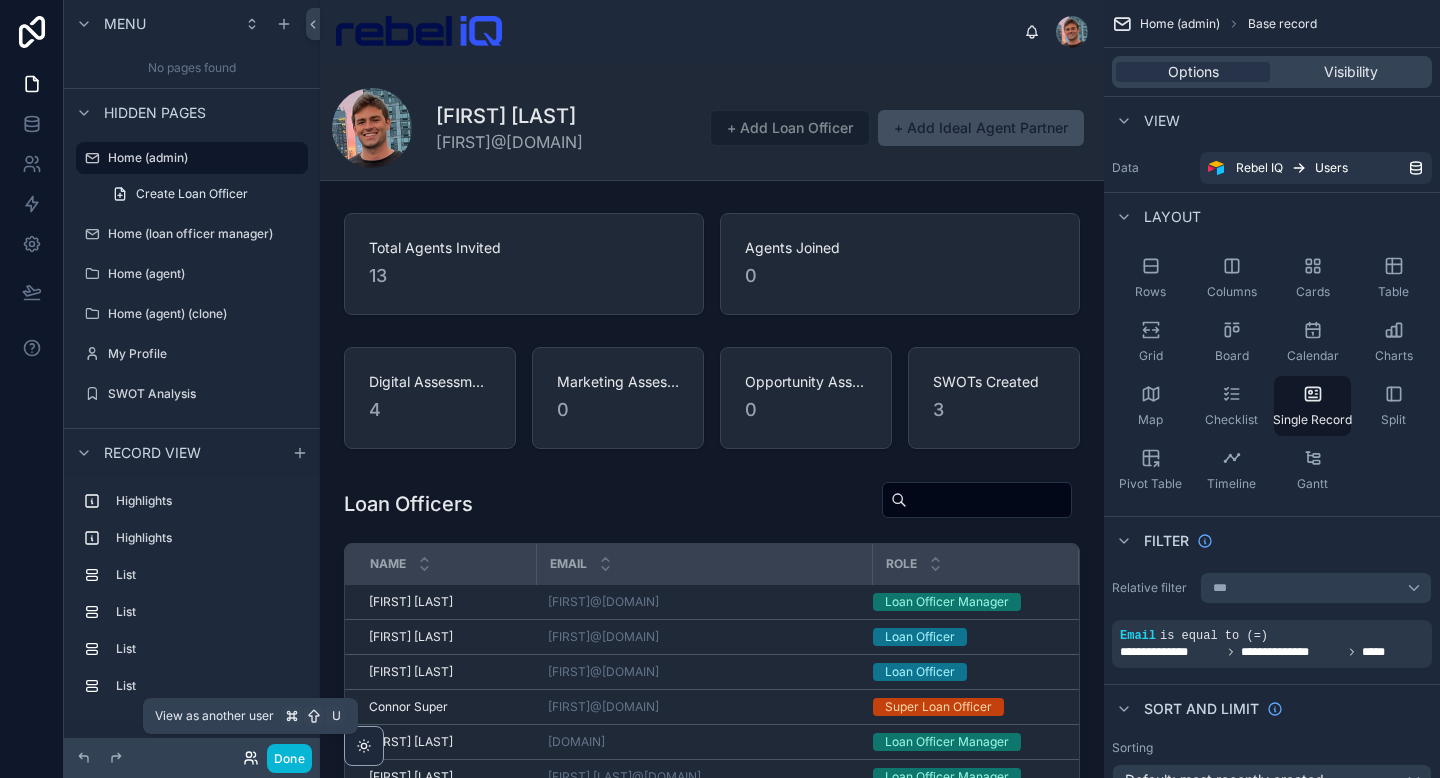 click 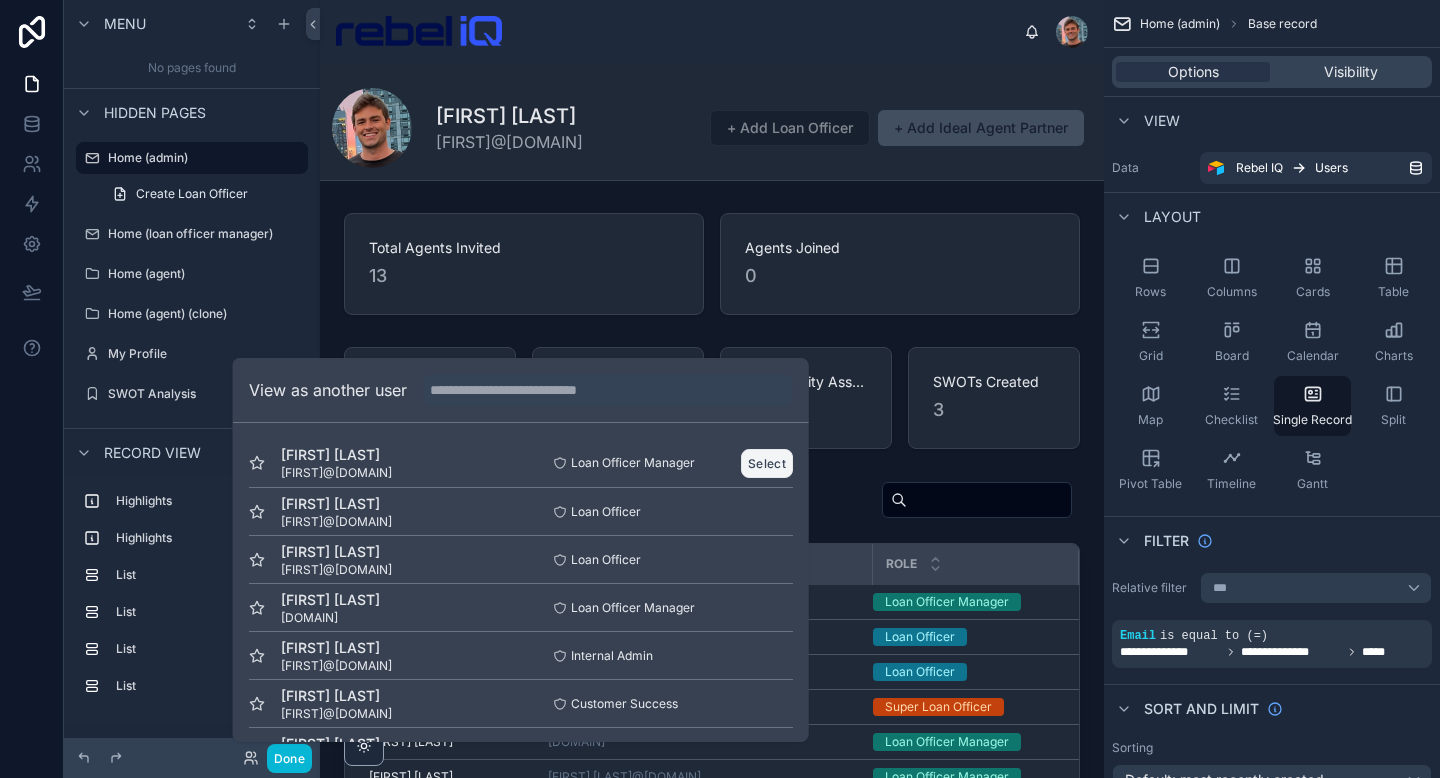 click on "Select" at bounding box center (767, 463) 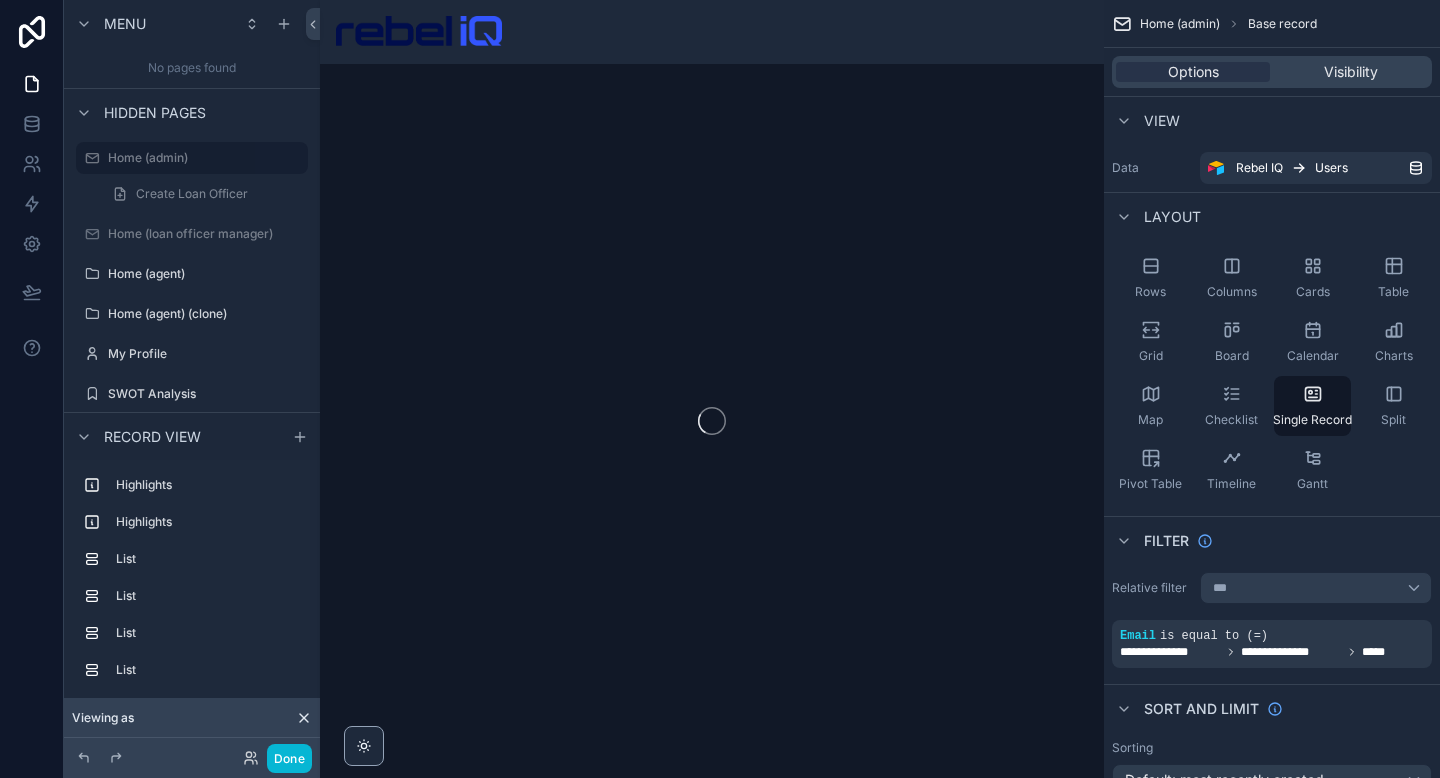 scroll, scrollTop: 0, scrollLeft: 0, axis: both 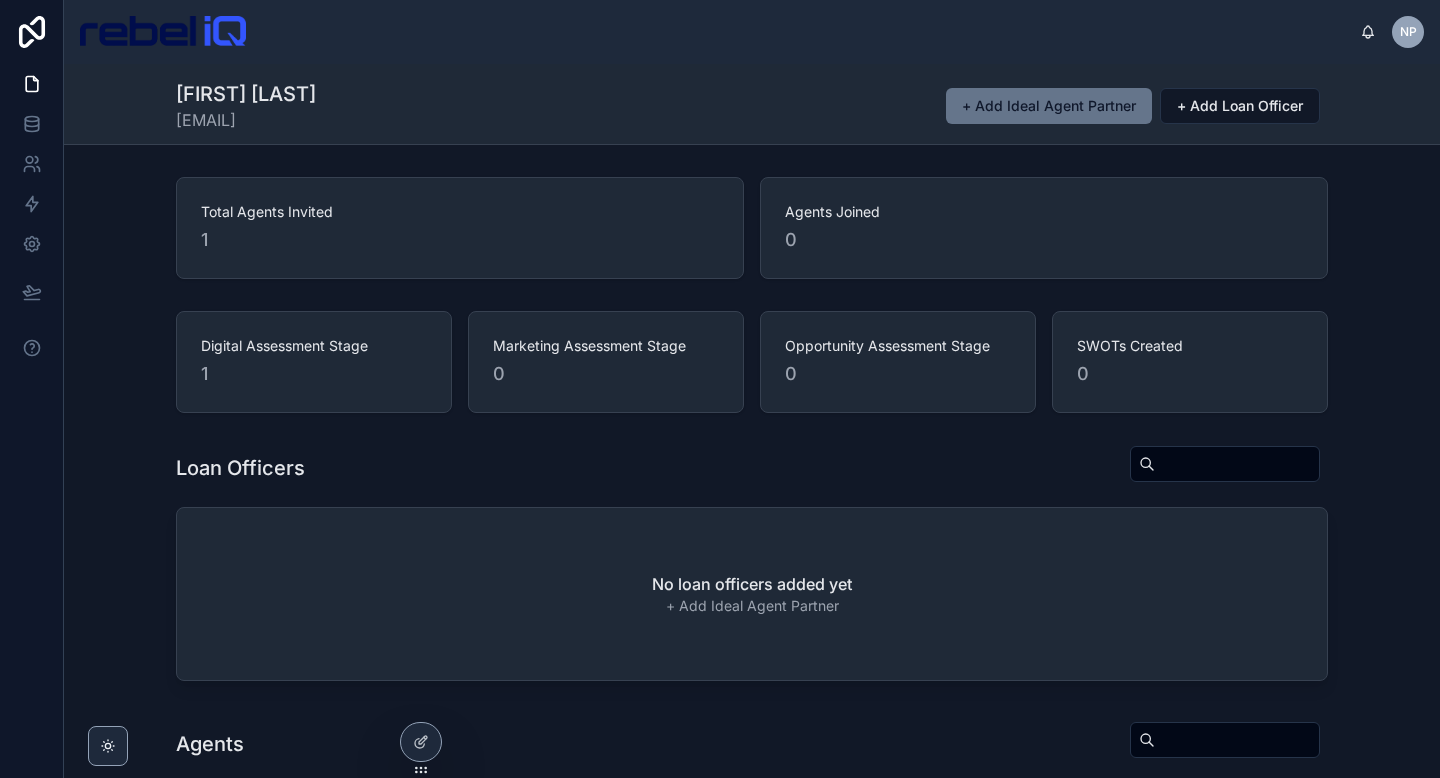 click on "[FIRST] [LAST] [EMAIL]" at bounding box center (752, 104) 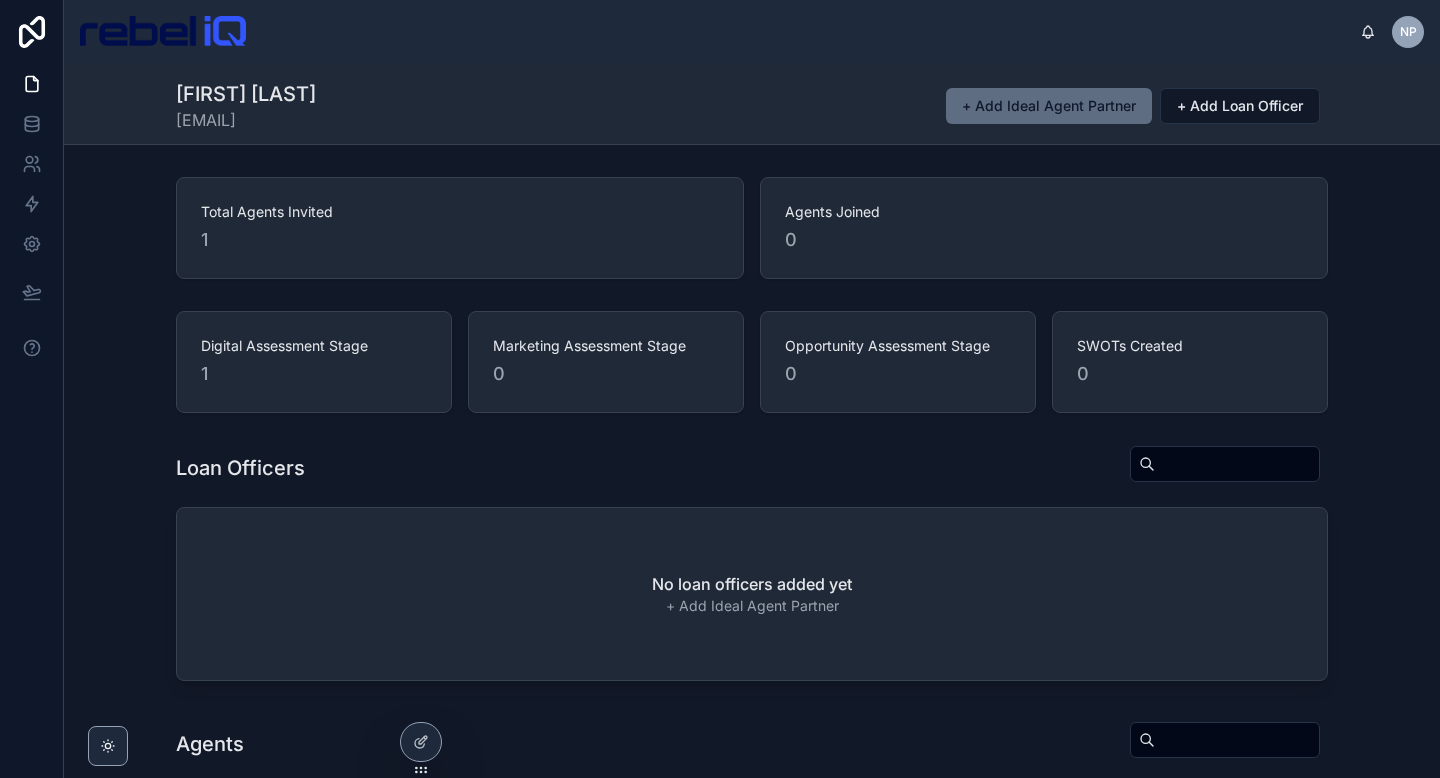click on "+ Add Ideal Agent Partner" at bounding box center [1049, 106] 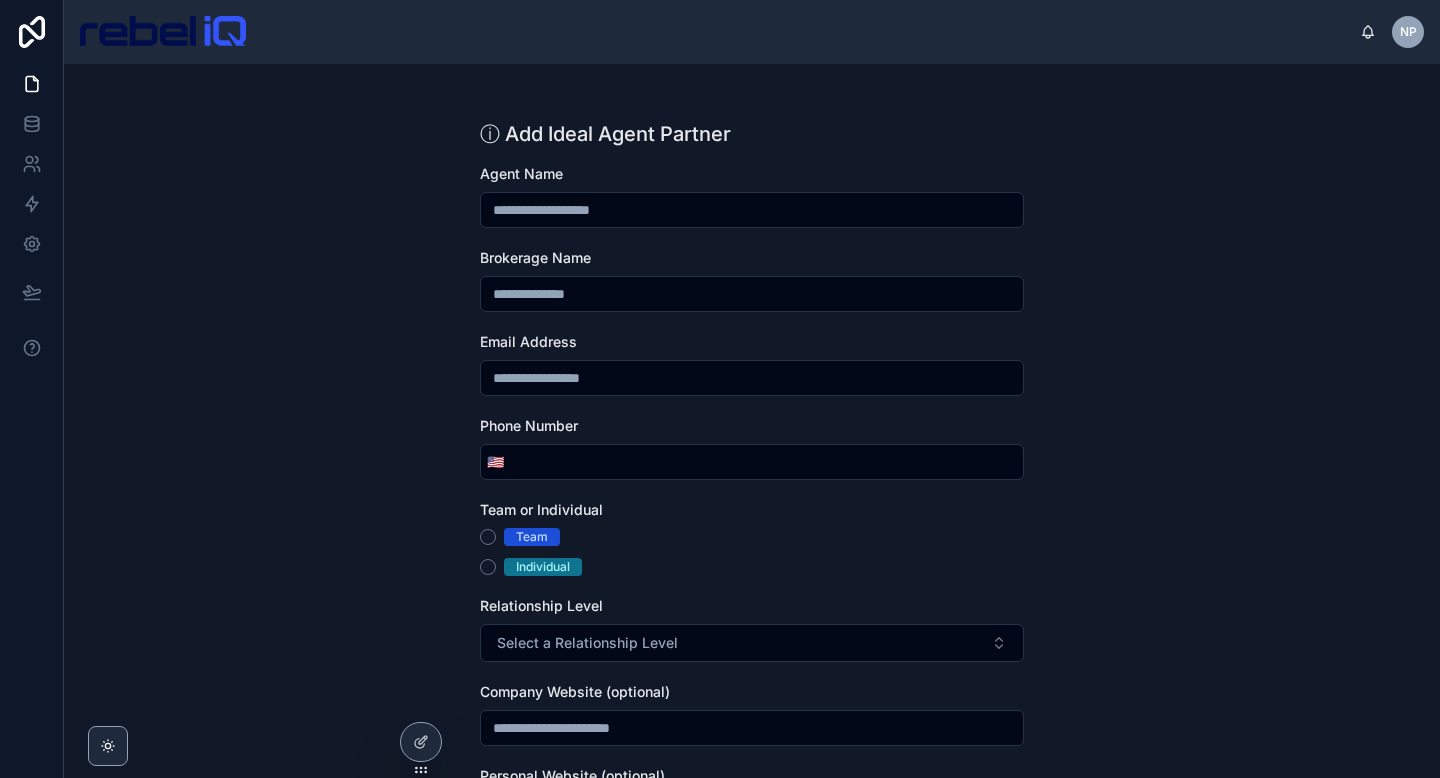 click at bounding box center (163, 32) 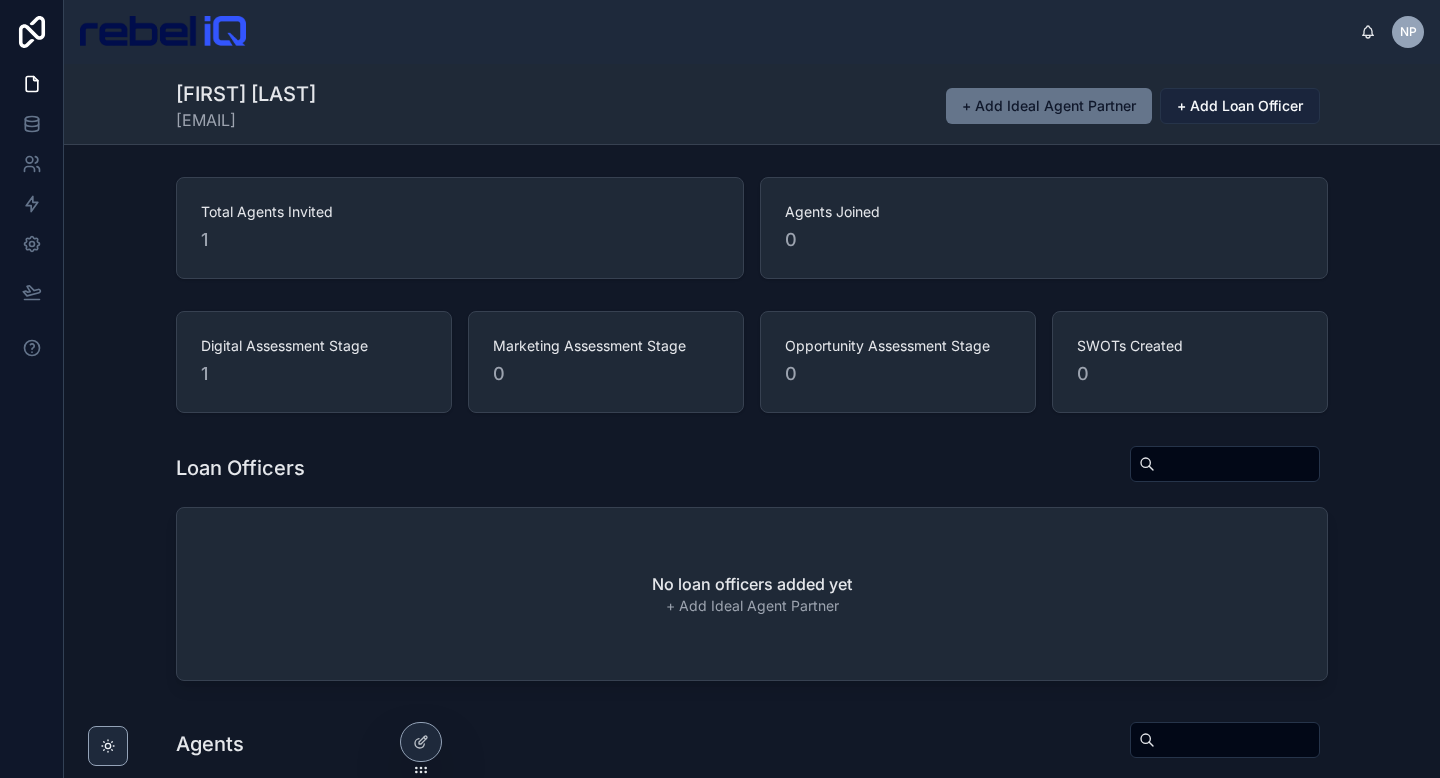 click on "+ Add Loan Officer" at bounding box center [1240, 106] 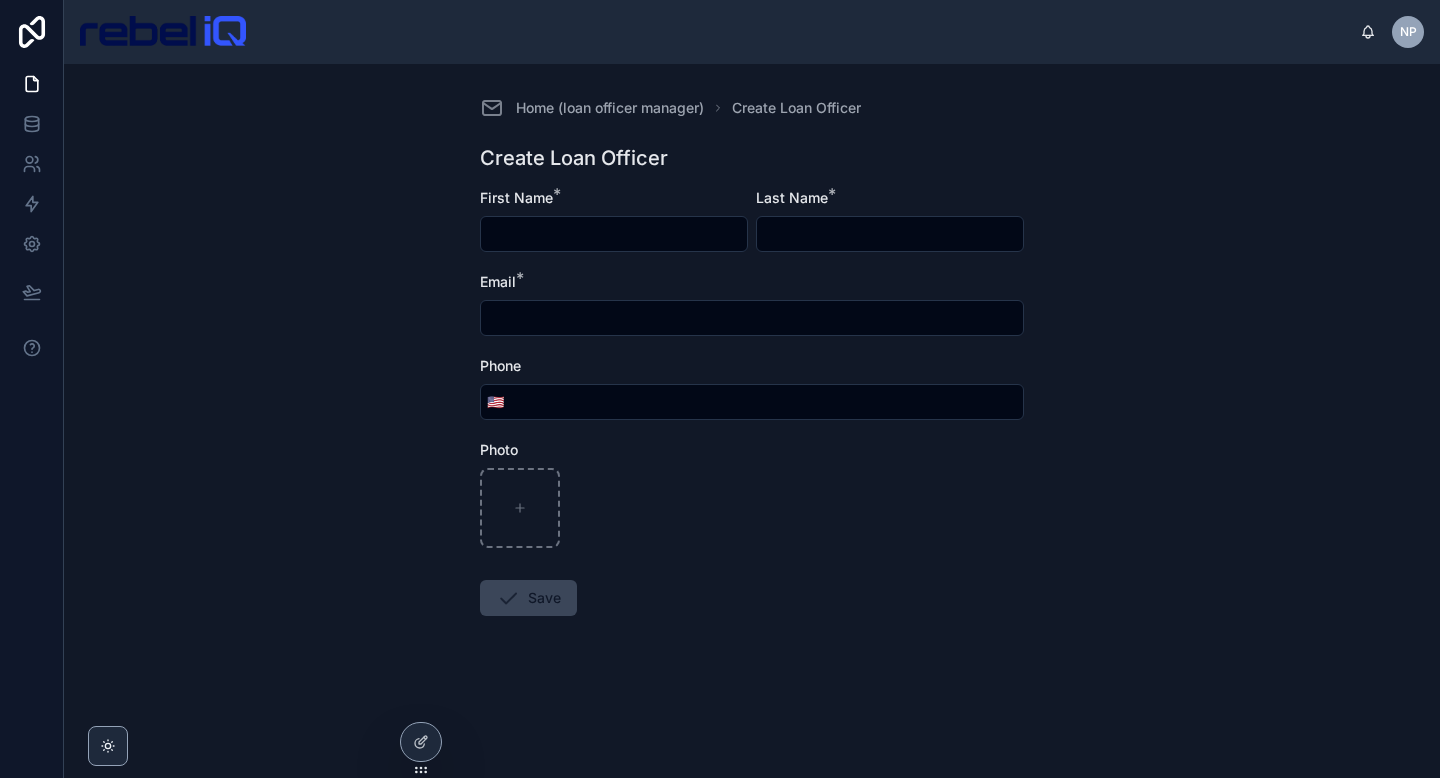 click at bounding box center [163, 32] 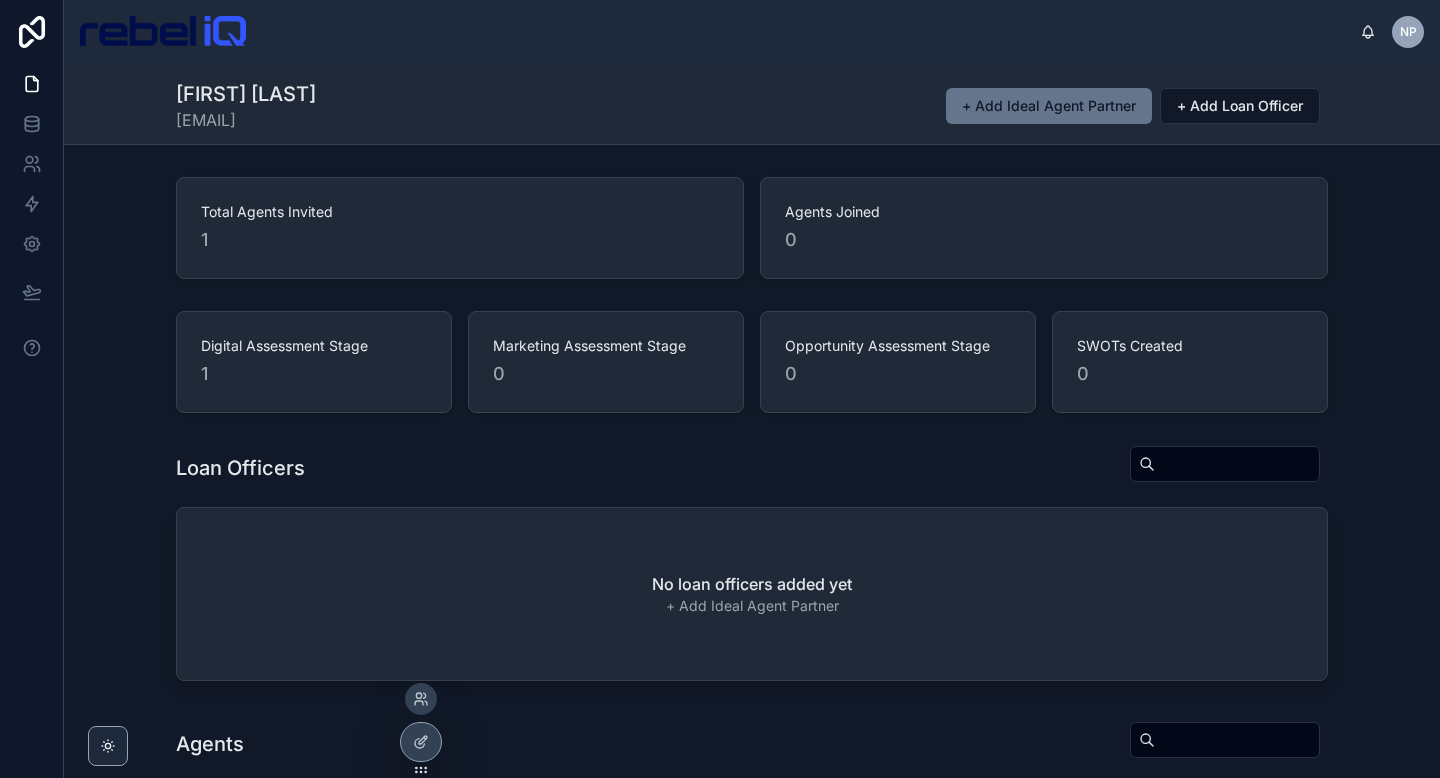 click at bounding box center (421, 699) 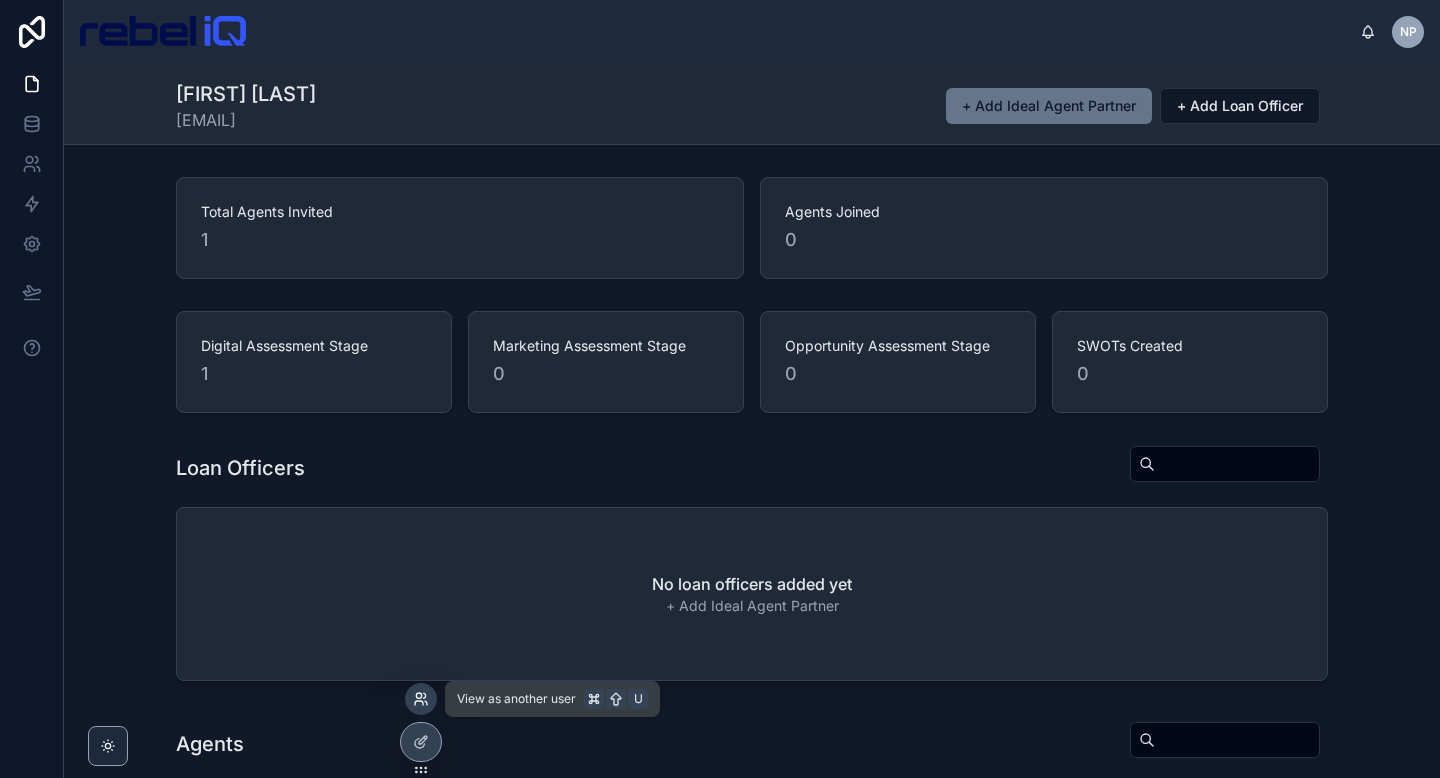 click 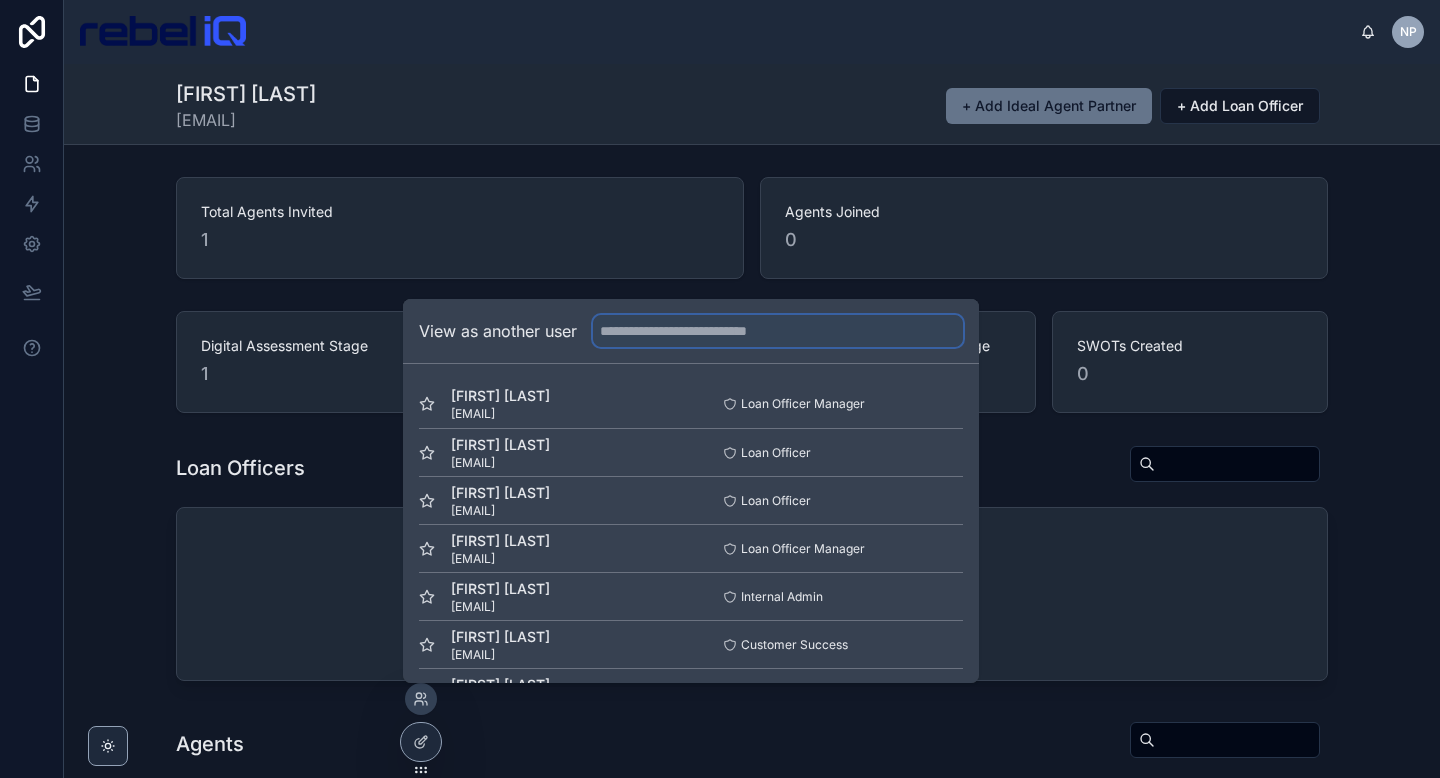 click at bounding box center (778, 331) 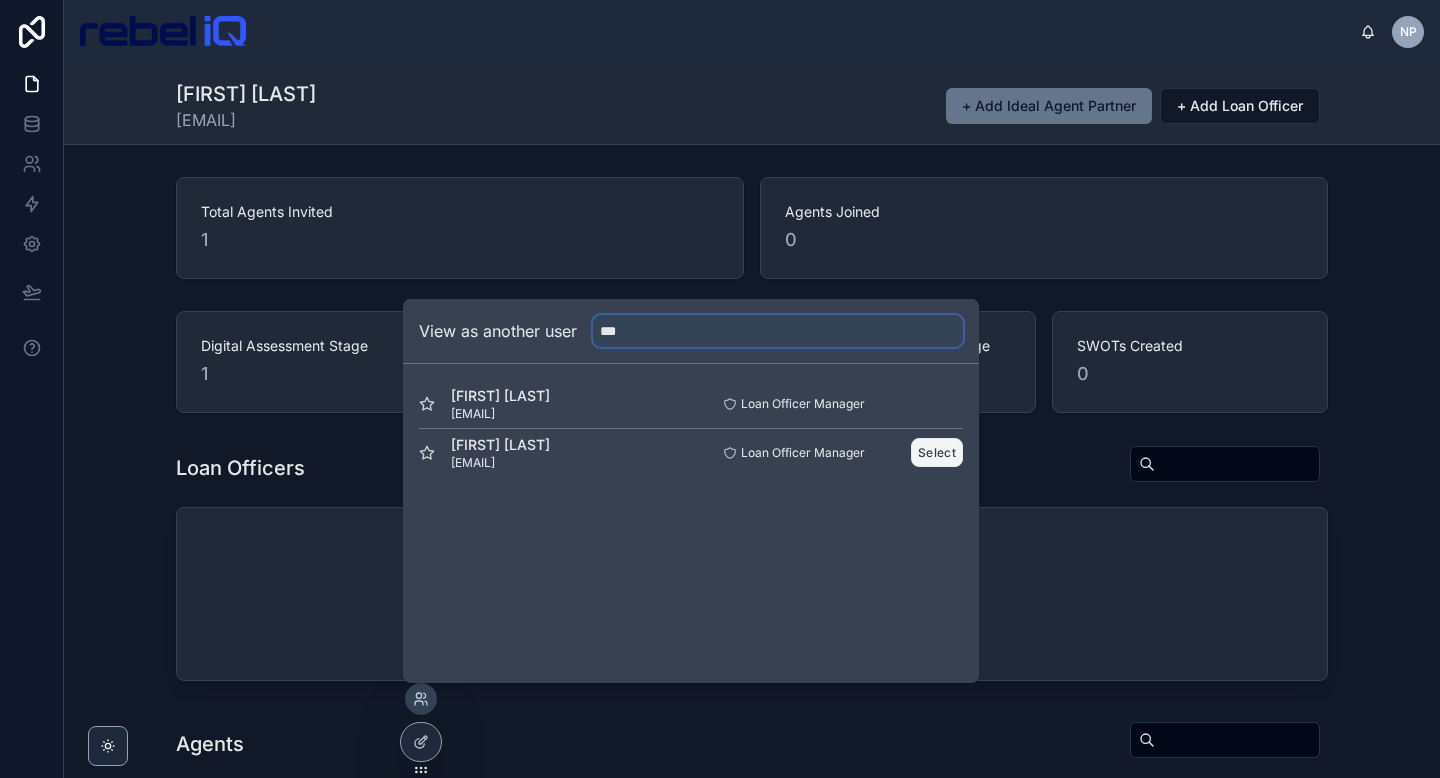 type on "***" 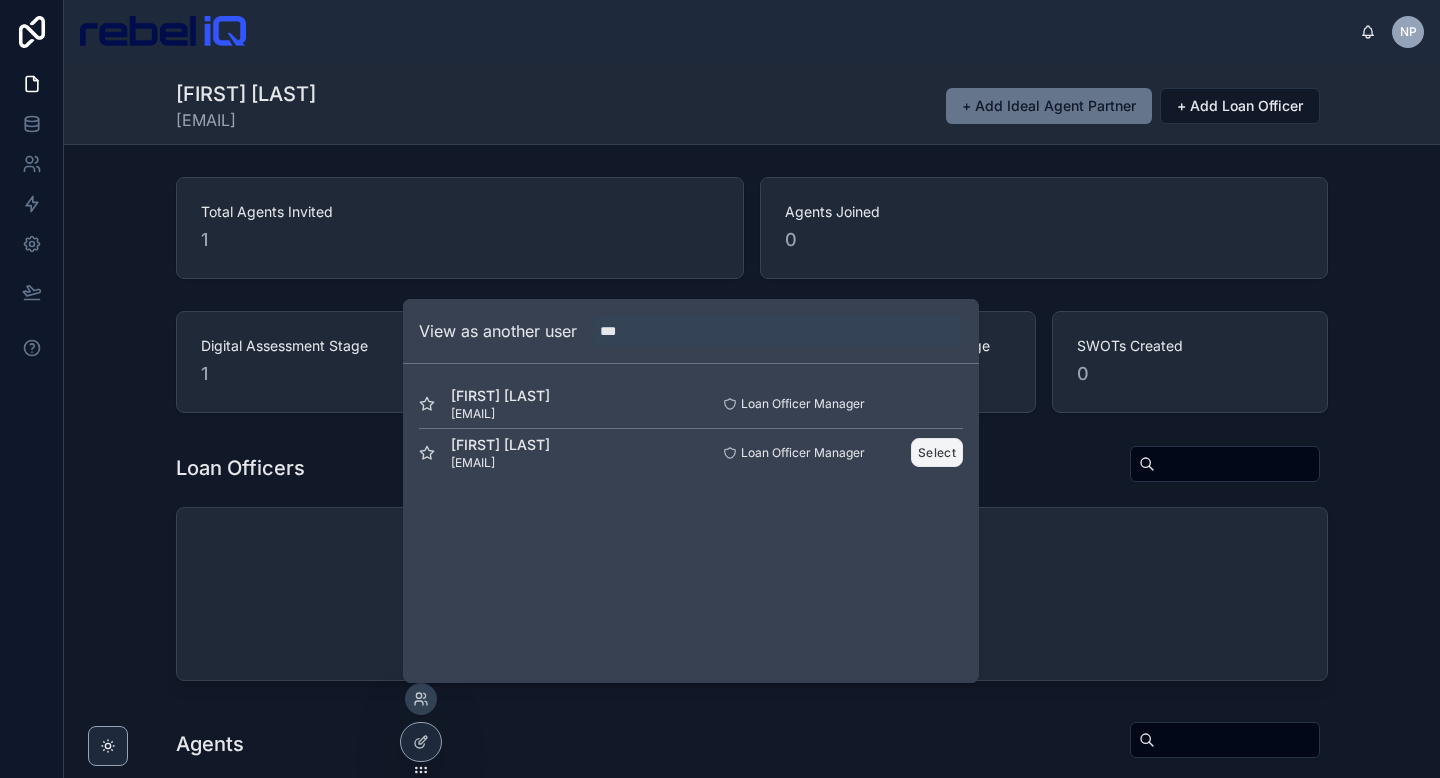 click on "Select" at bounding box center (937, 452) 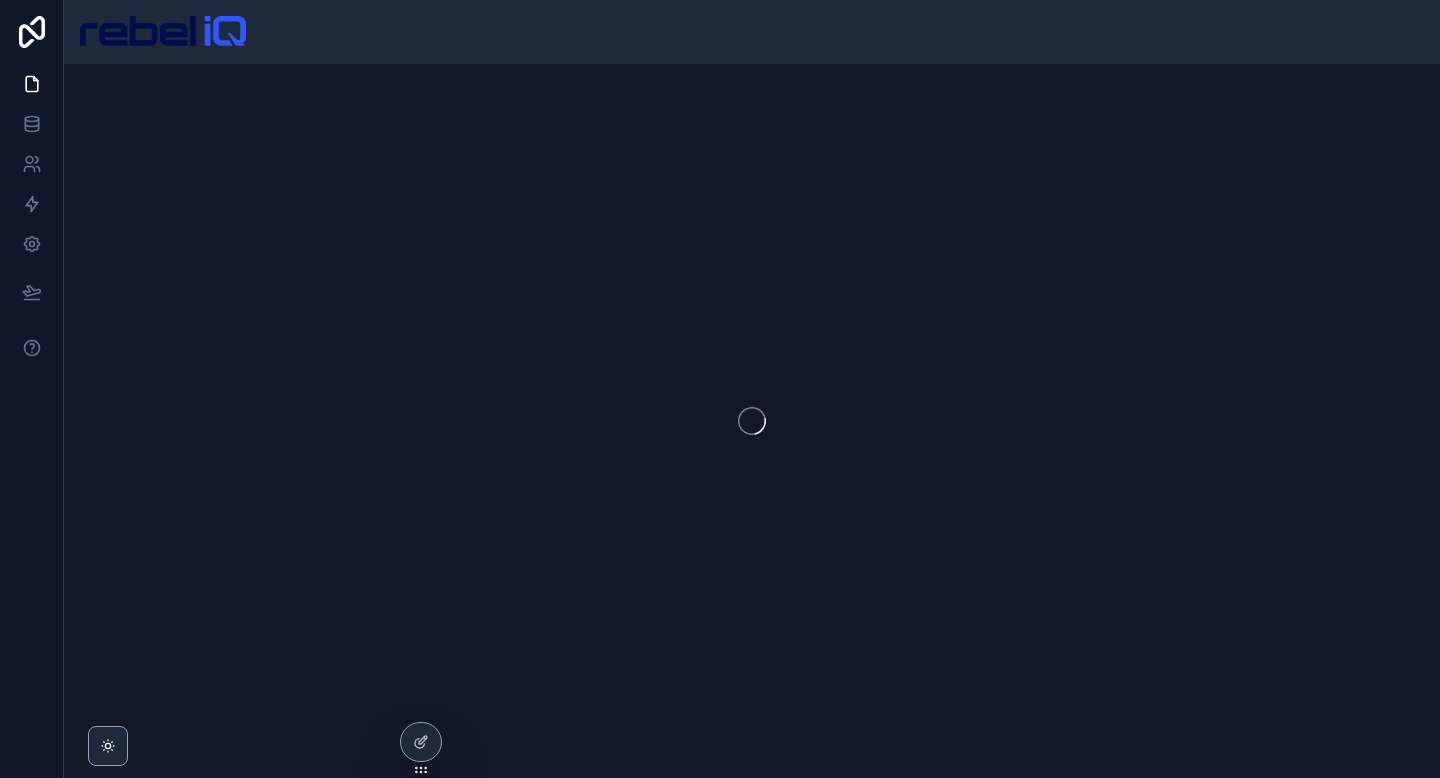 scroll, scrollTop: 0, scrollLeft: 0, axis: both 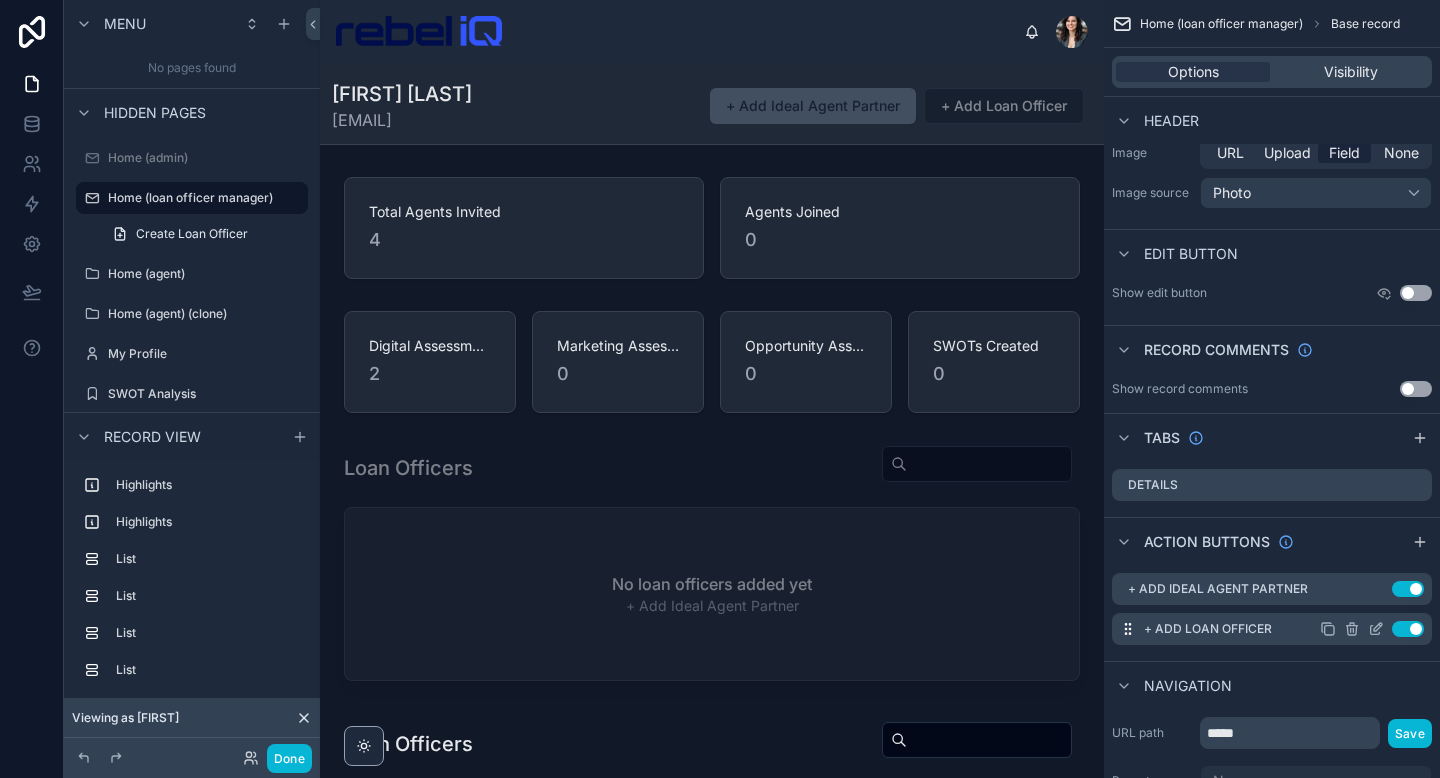 click 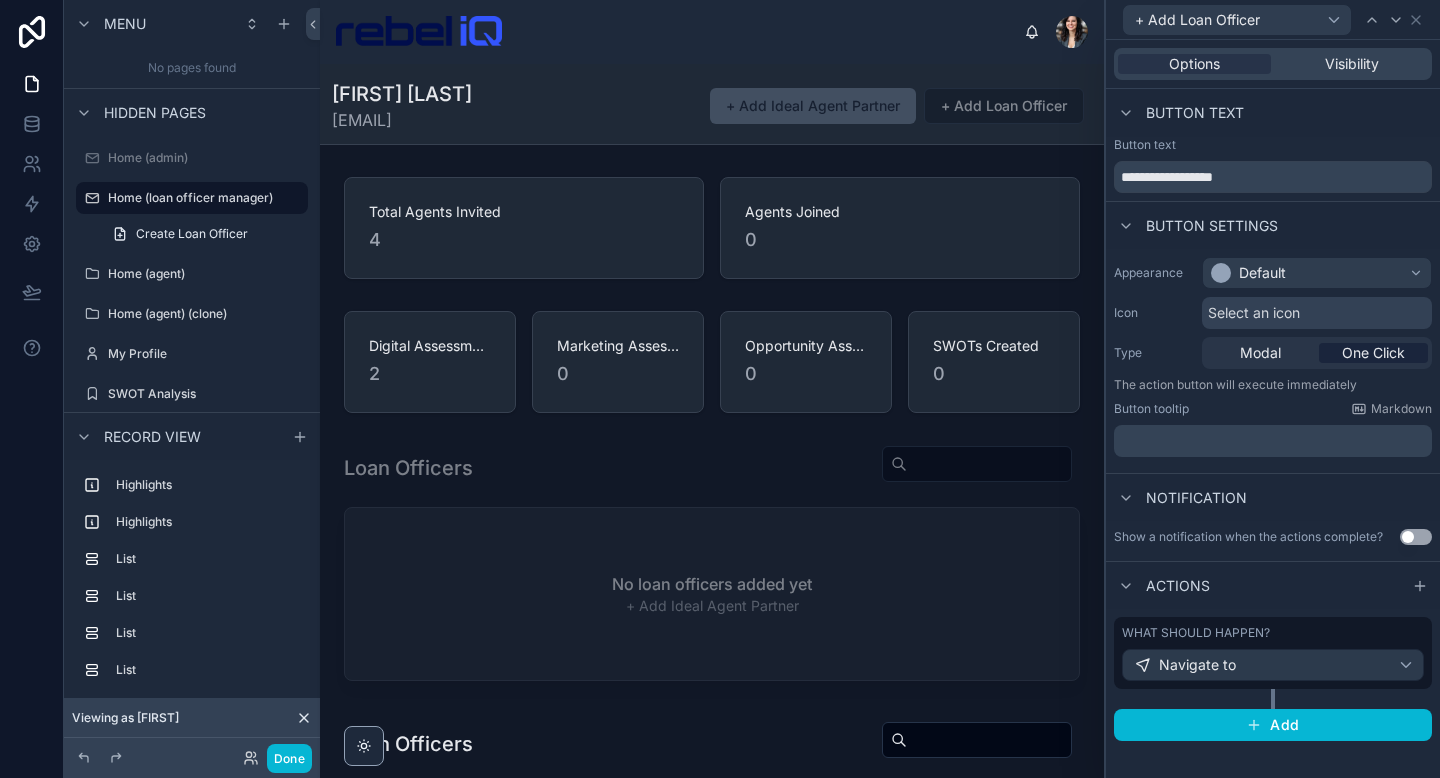 click on "Options Visibility" at bounding box center (1273, 64) 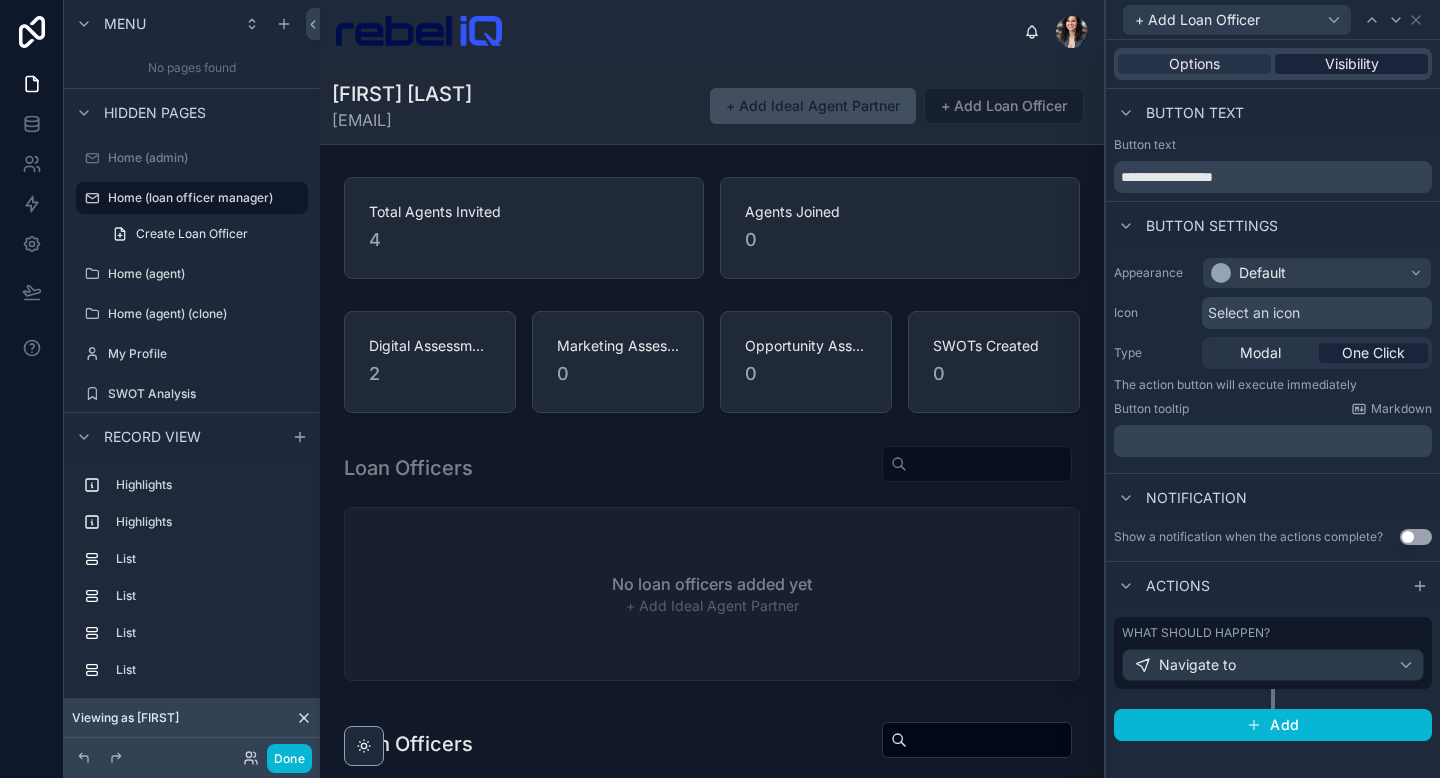 click on "Visibility" at bounding box center [1352, 64] 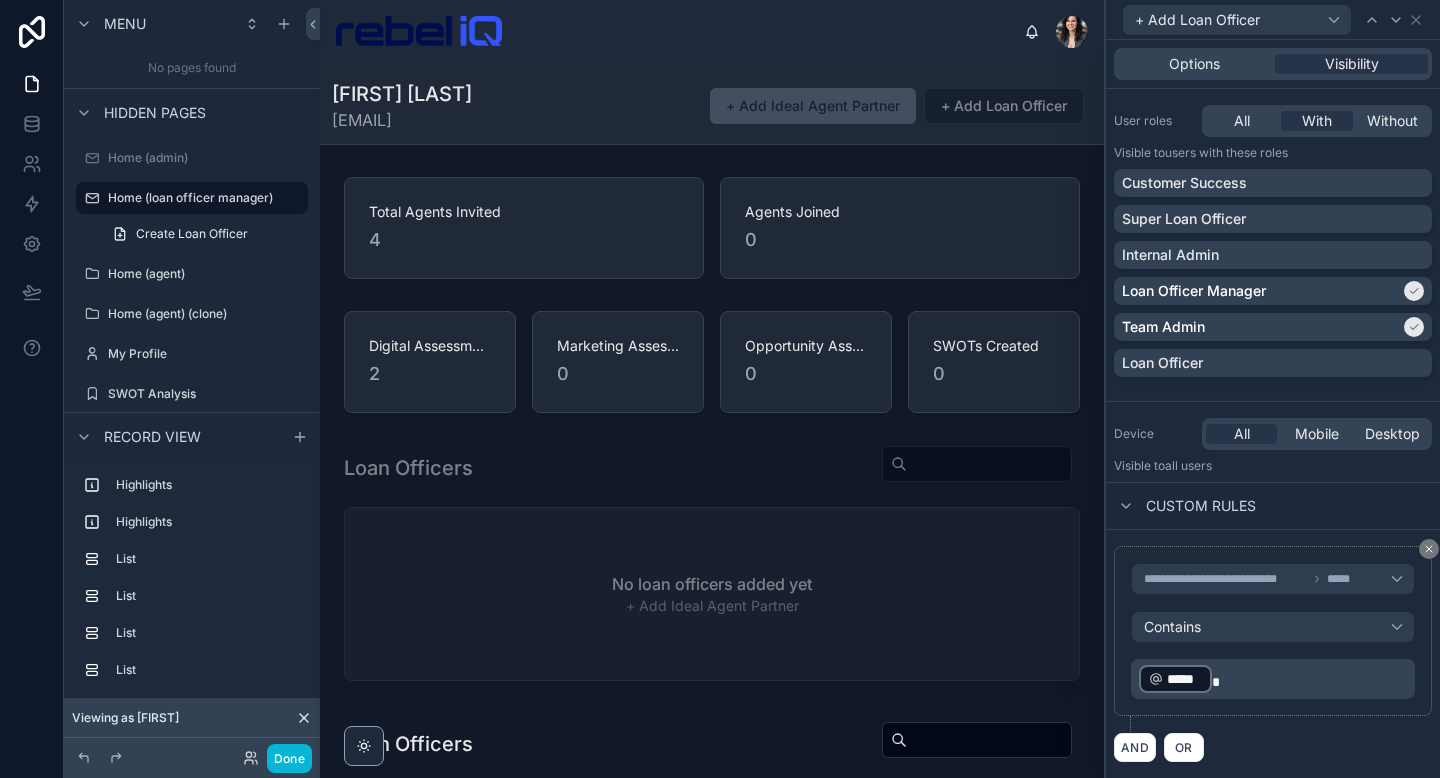 scroll, scrollTop: 136, scrollLeft: 0, axis: vertical 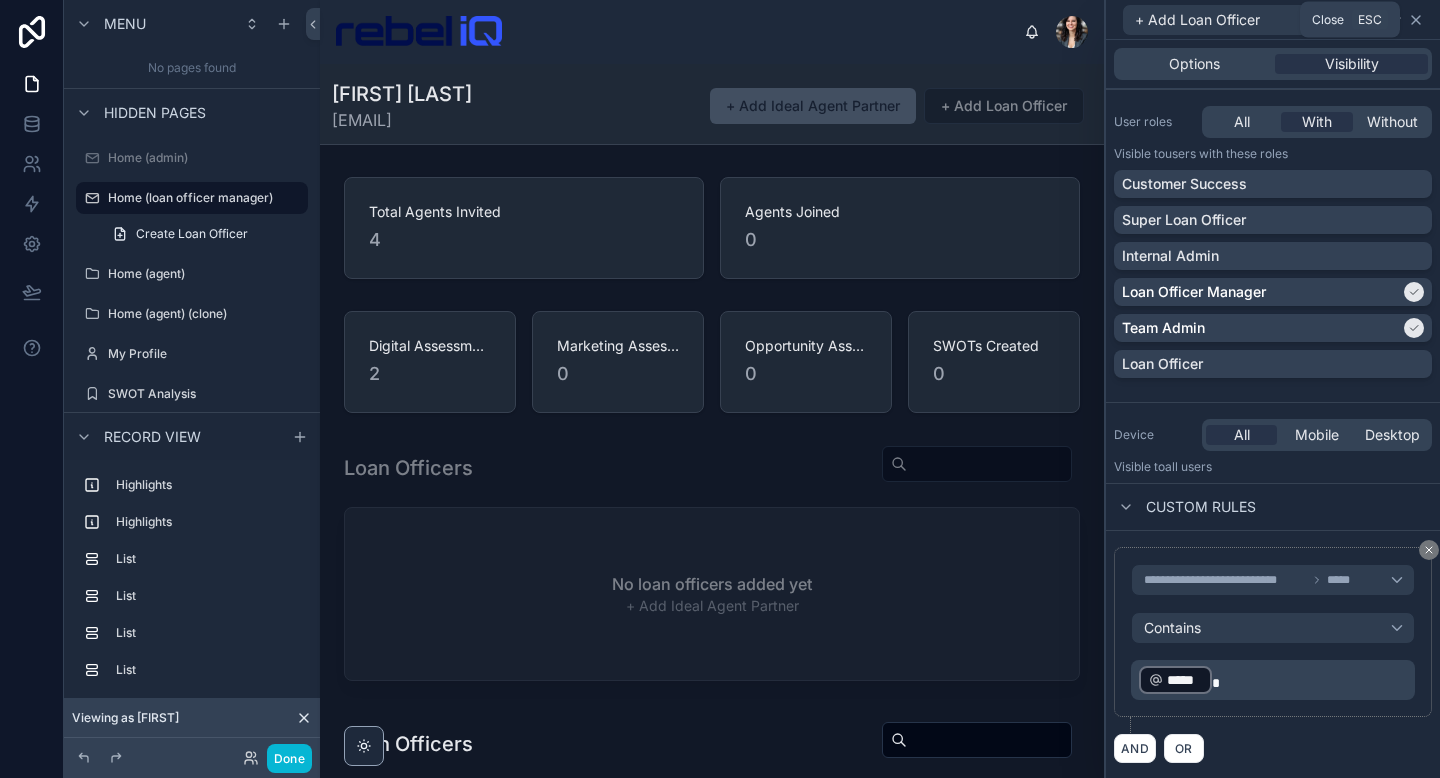 click 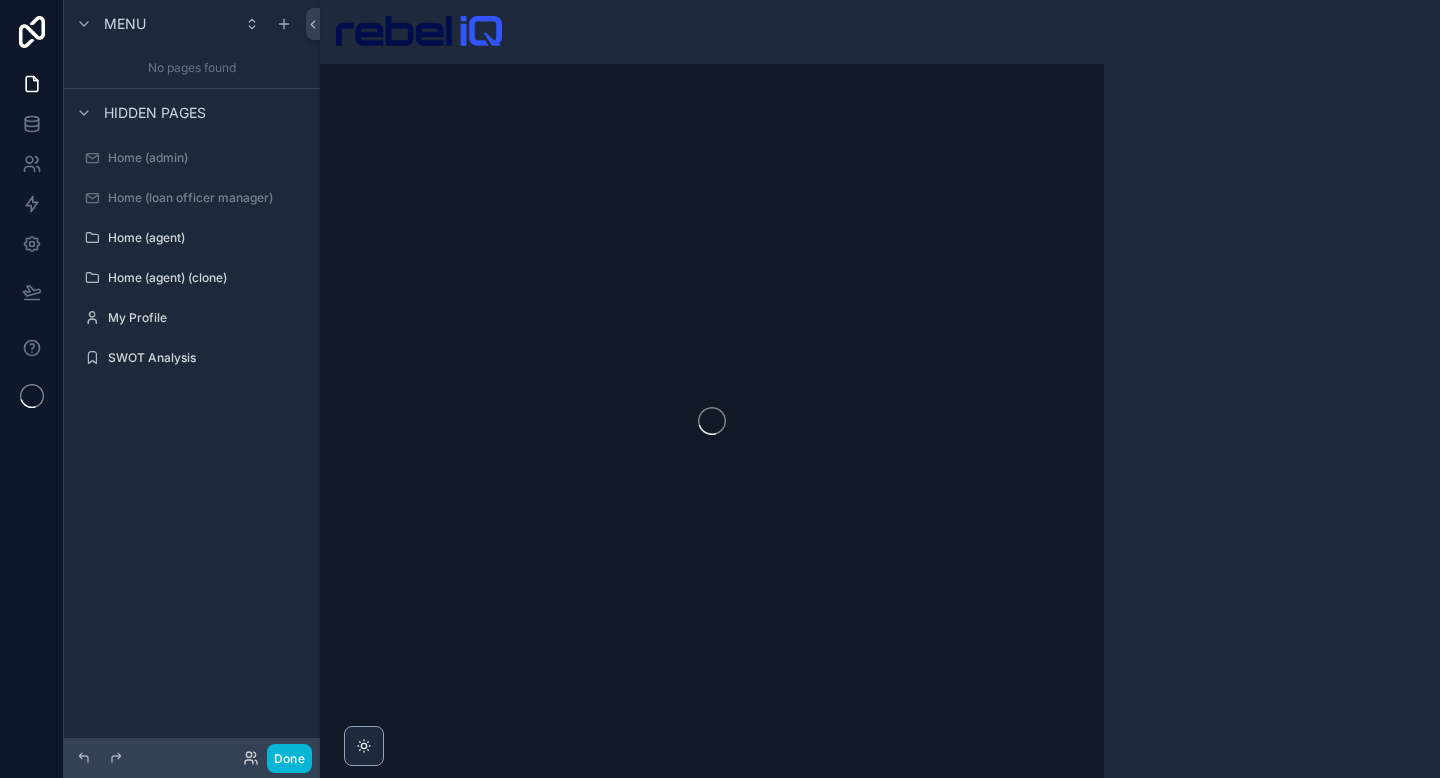 scroll, scrollTop: 0, scrollLeft: 0, axis: both 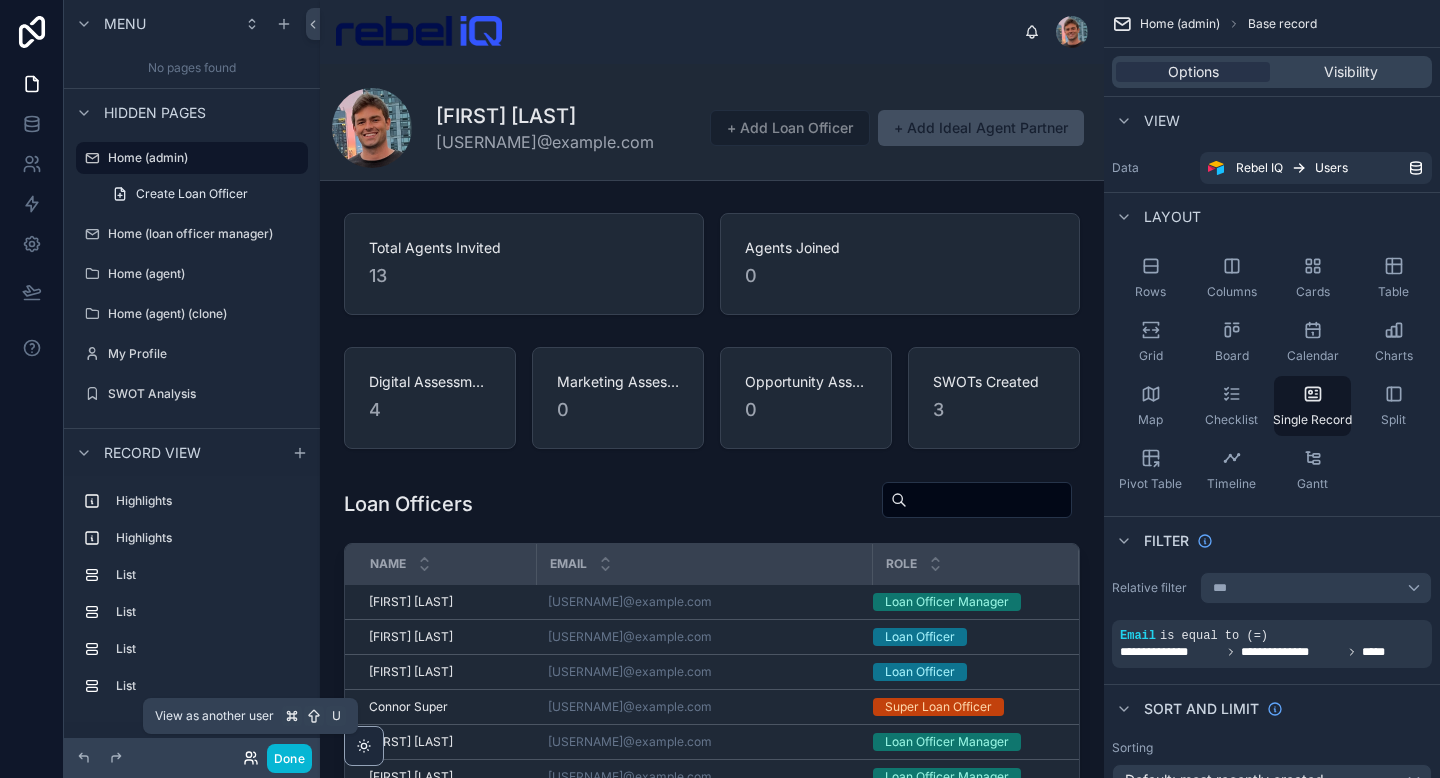 click 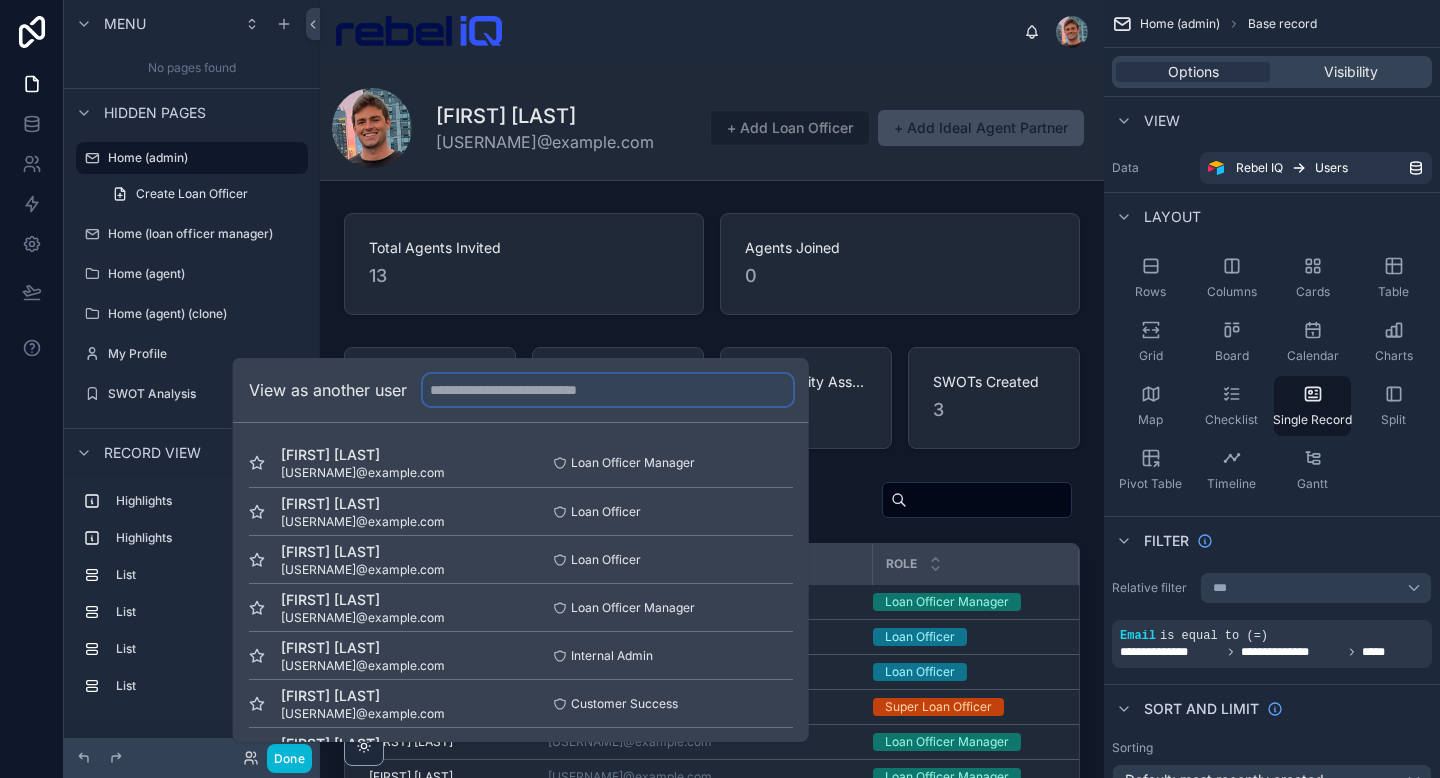 click at bounding box center (608, 390) 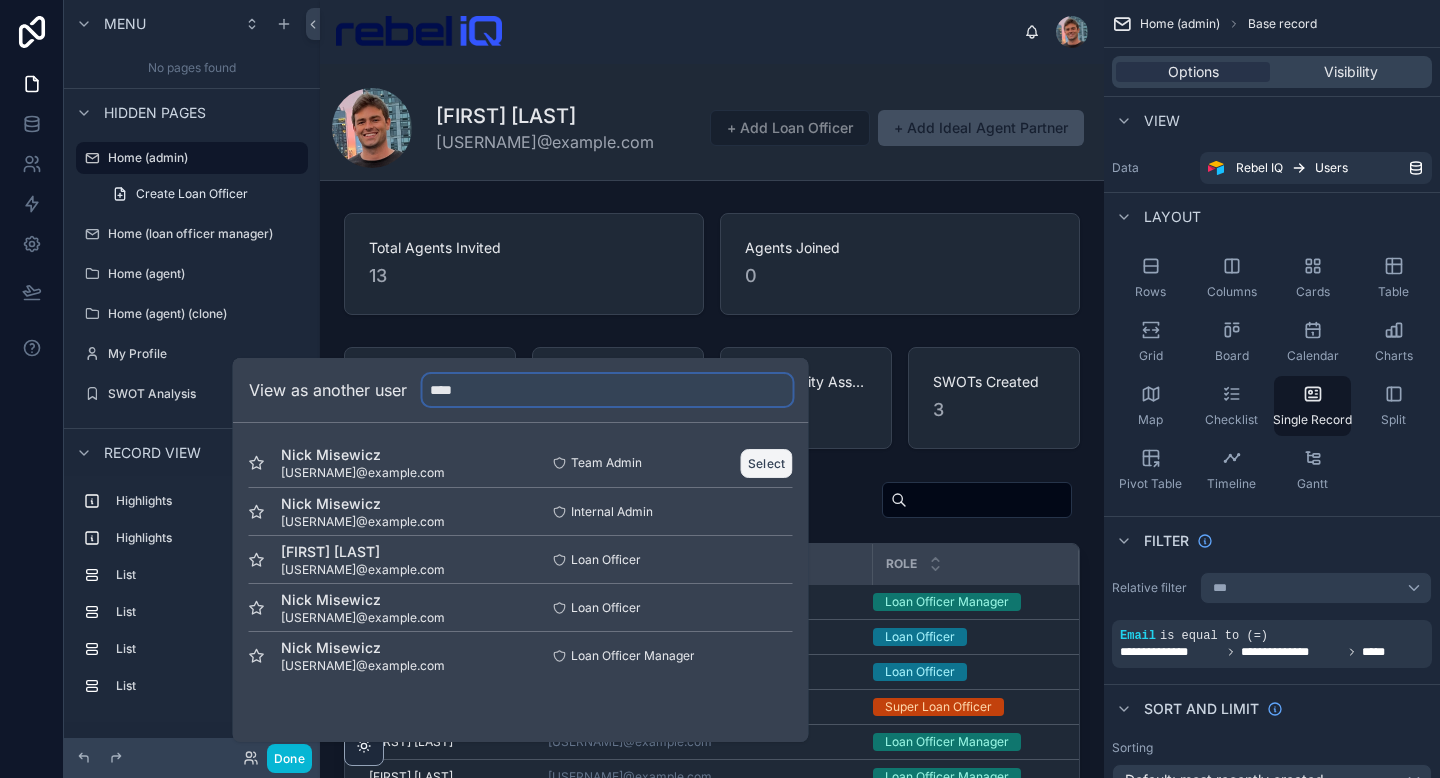 type on "****" 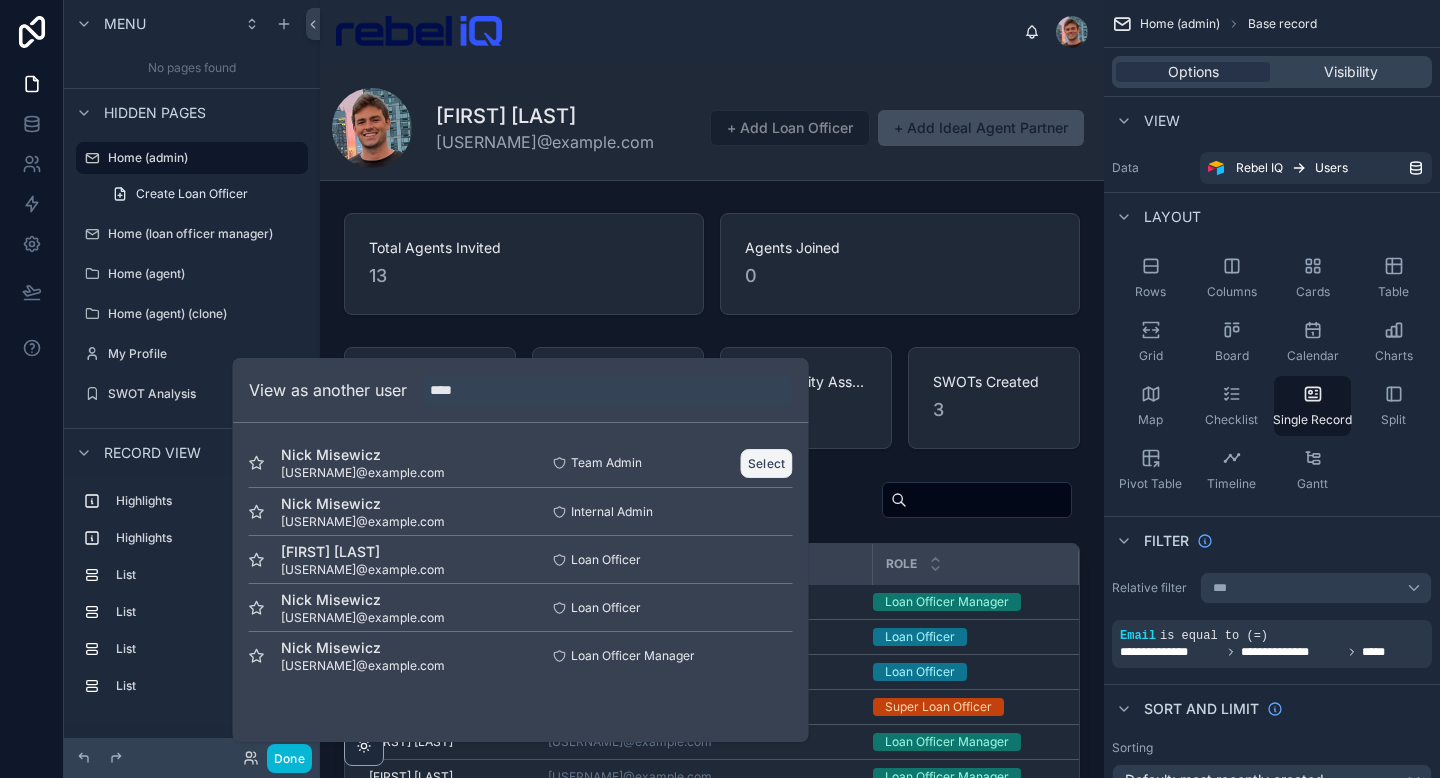 click on "Select" at bounding box center (767, 463) 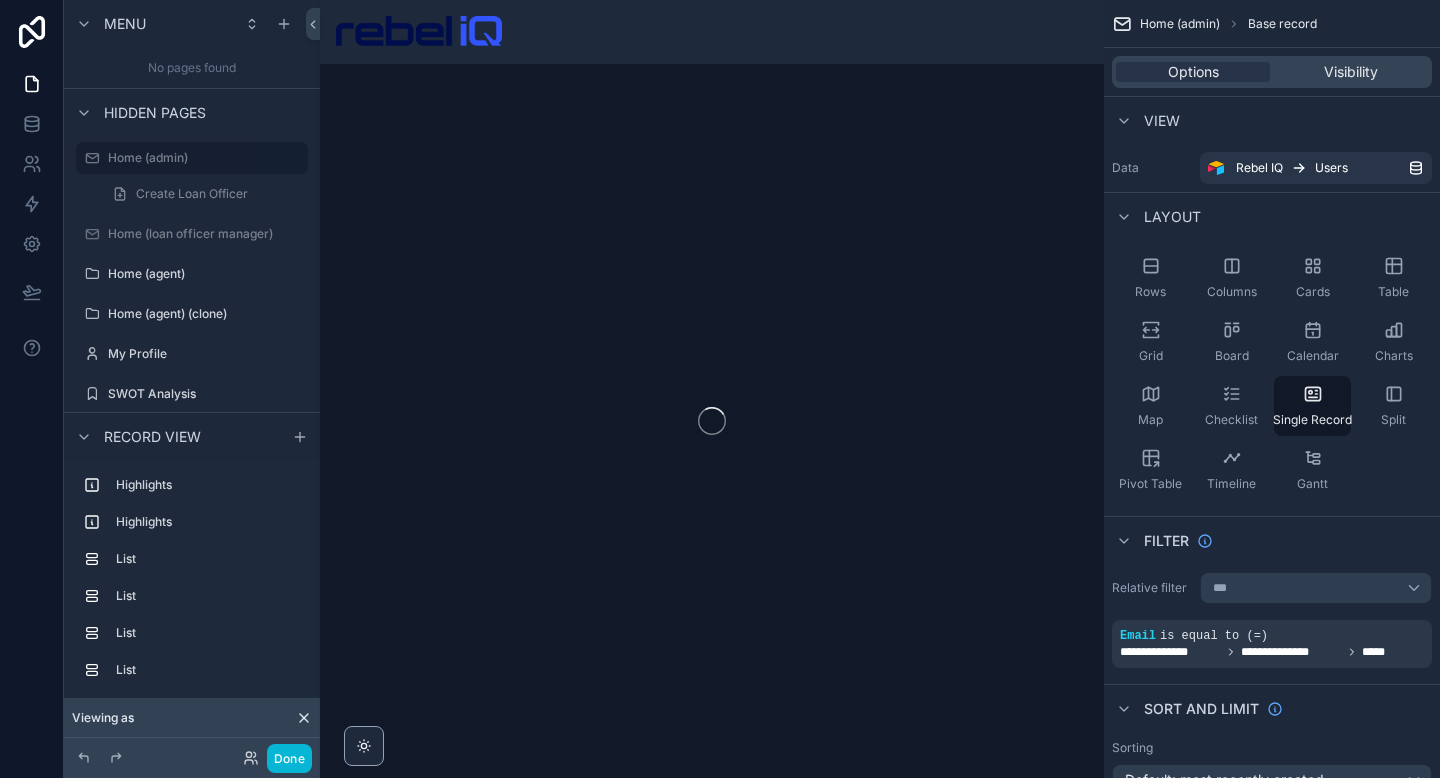 scroll, scrollTop: 0, scrollLeft: 0, axis: both 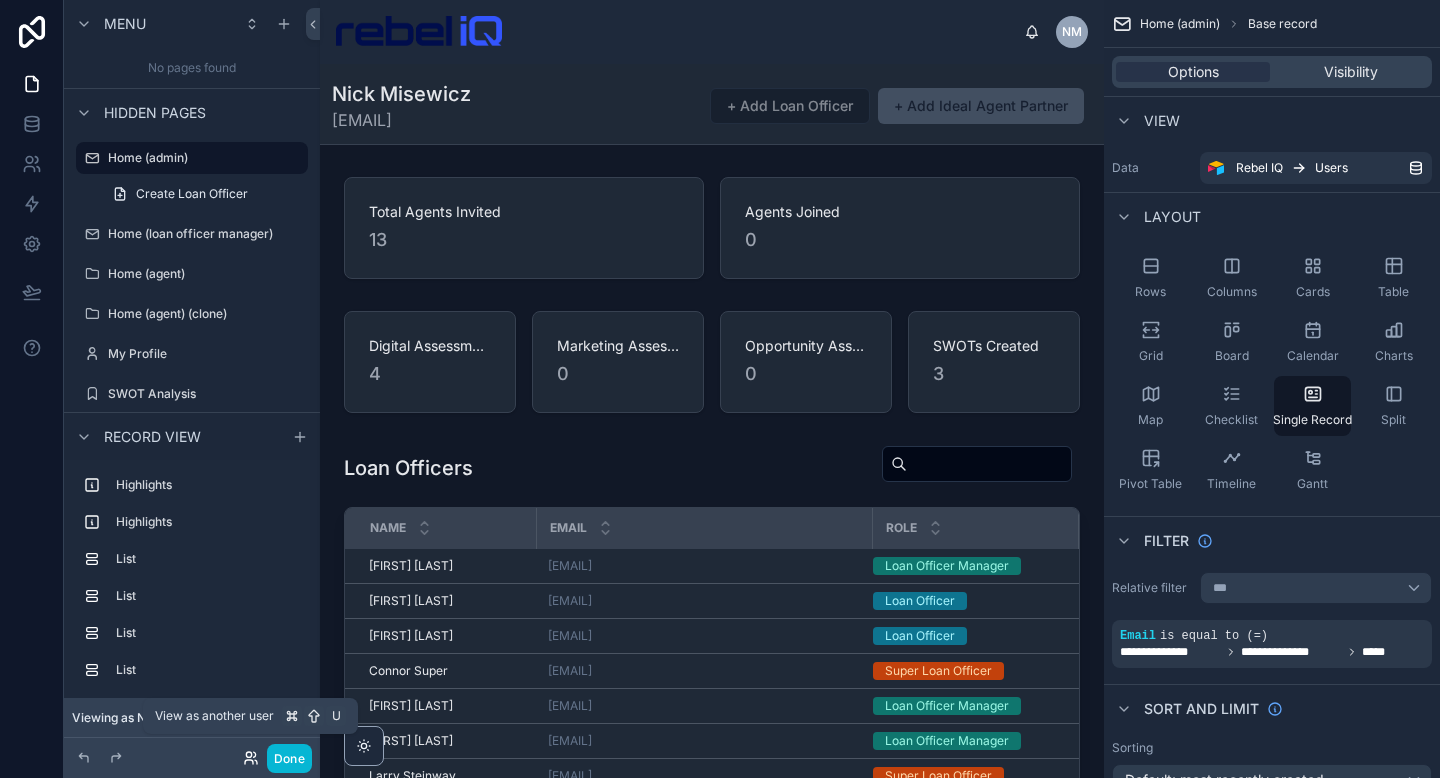 click 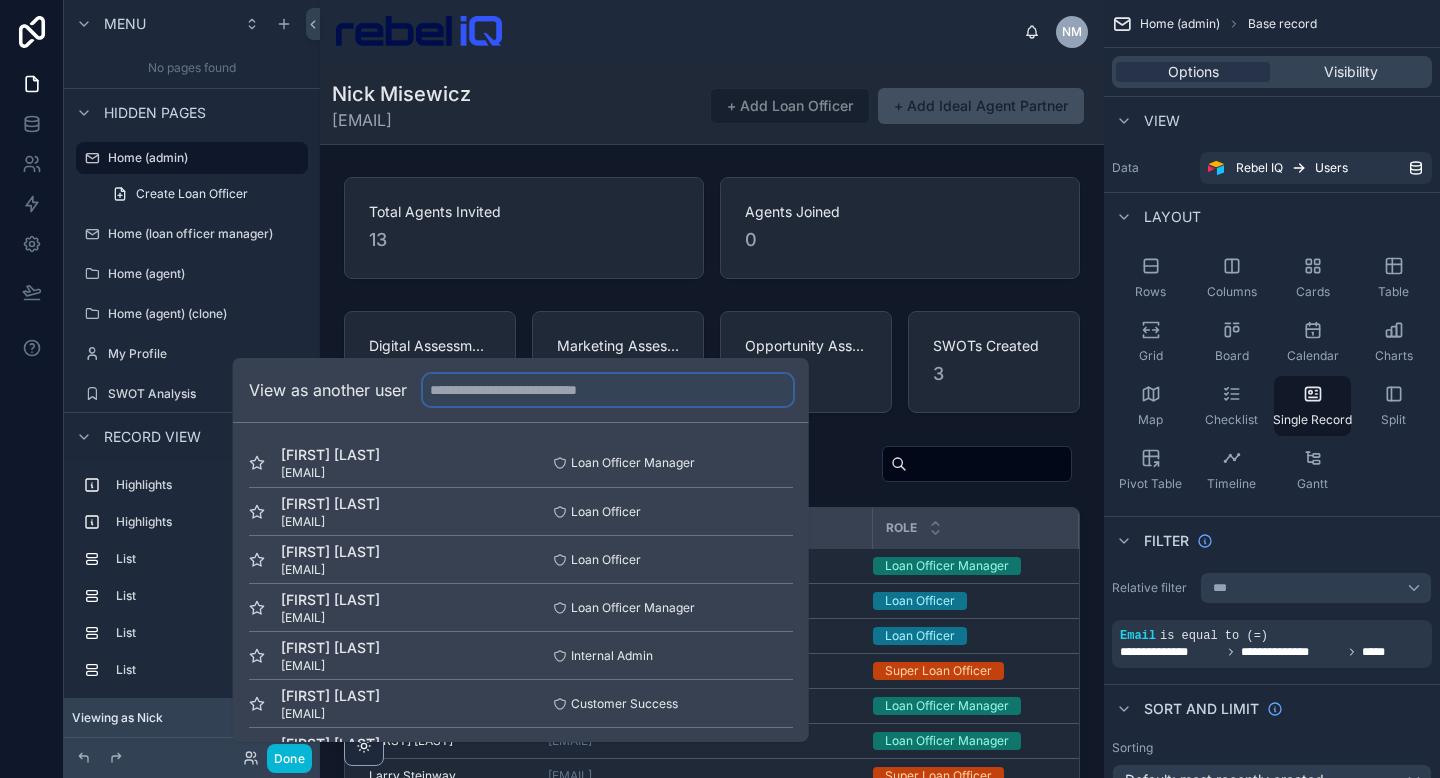 click at bounding box center (608, 390) 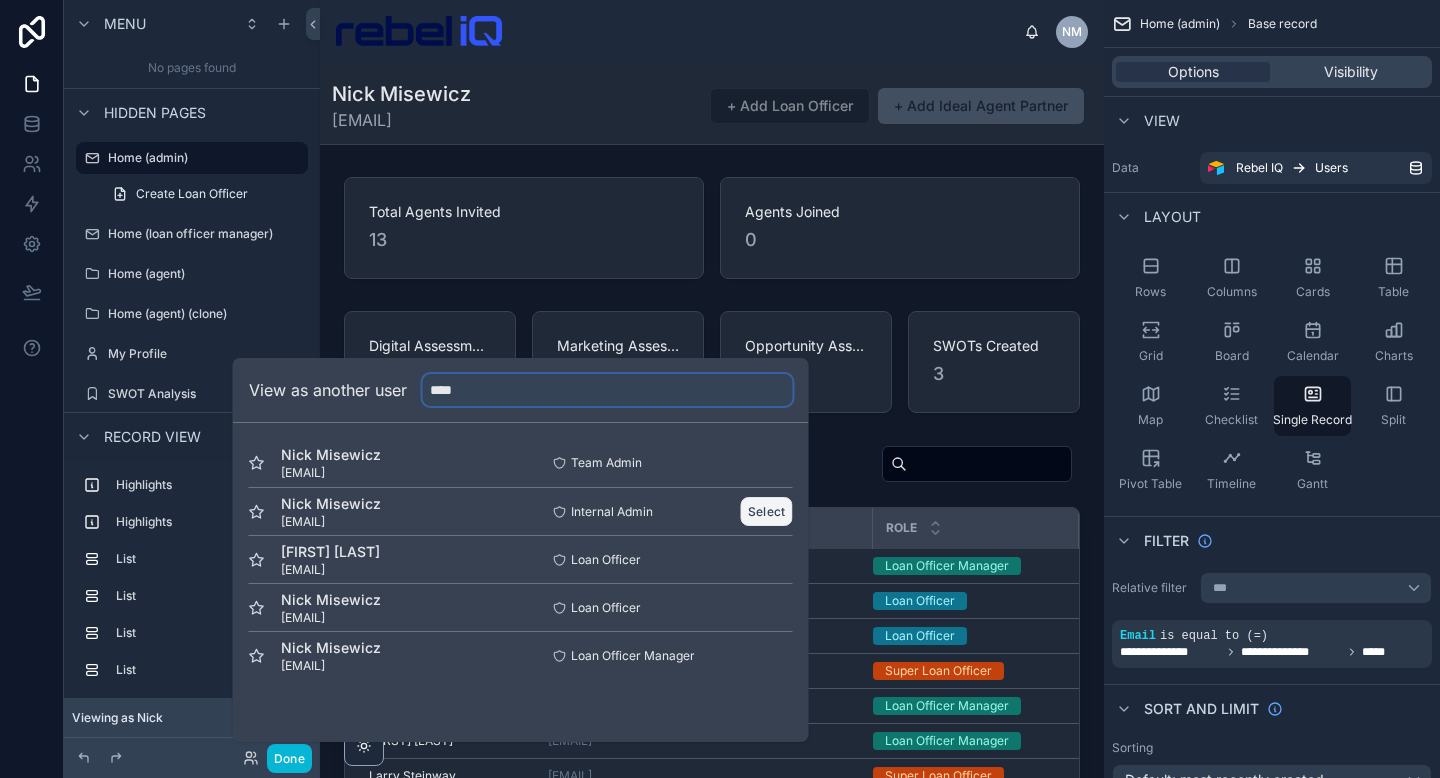 type on "****" 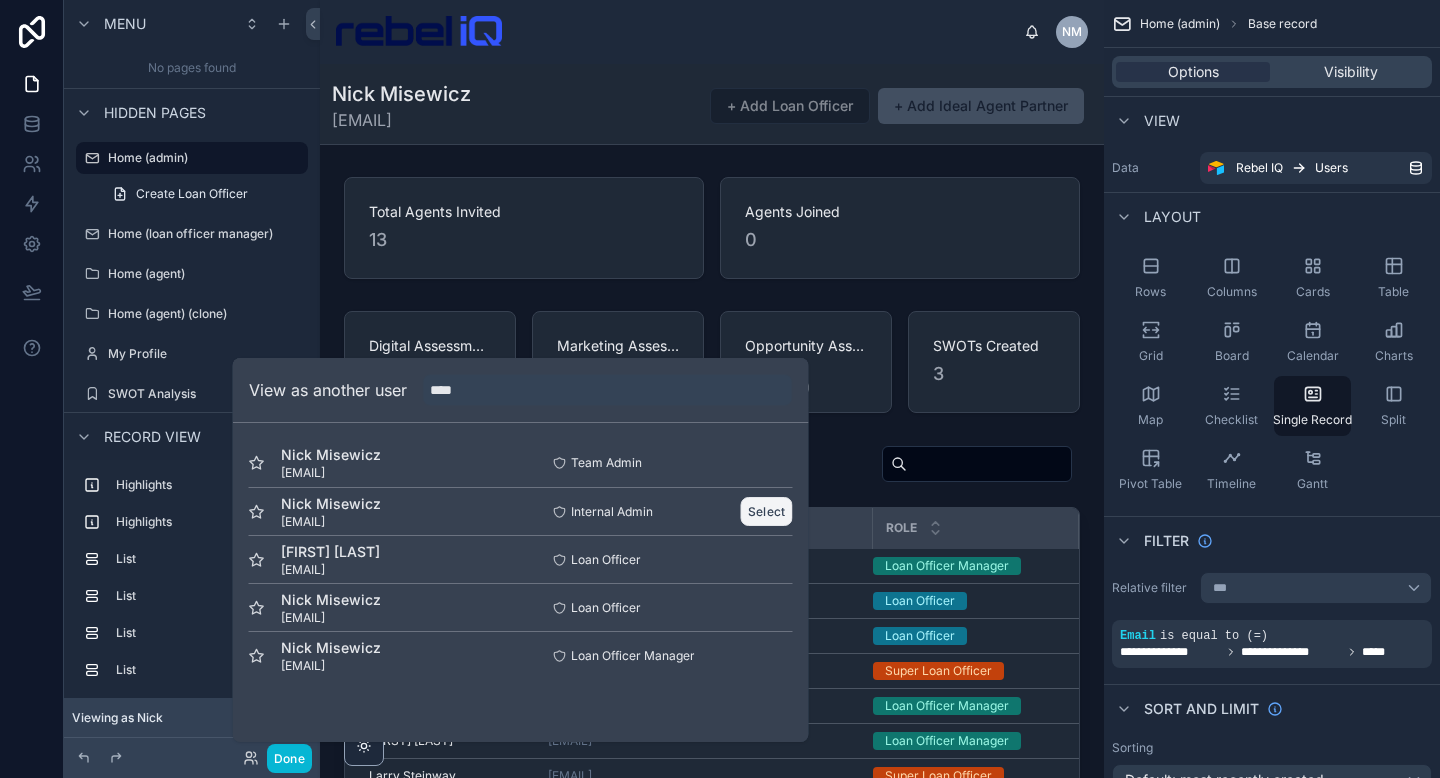 click on "Select" at bounding box center [767, 511] 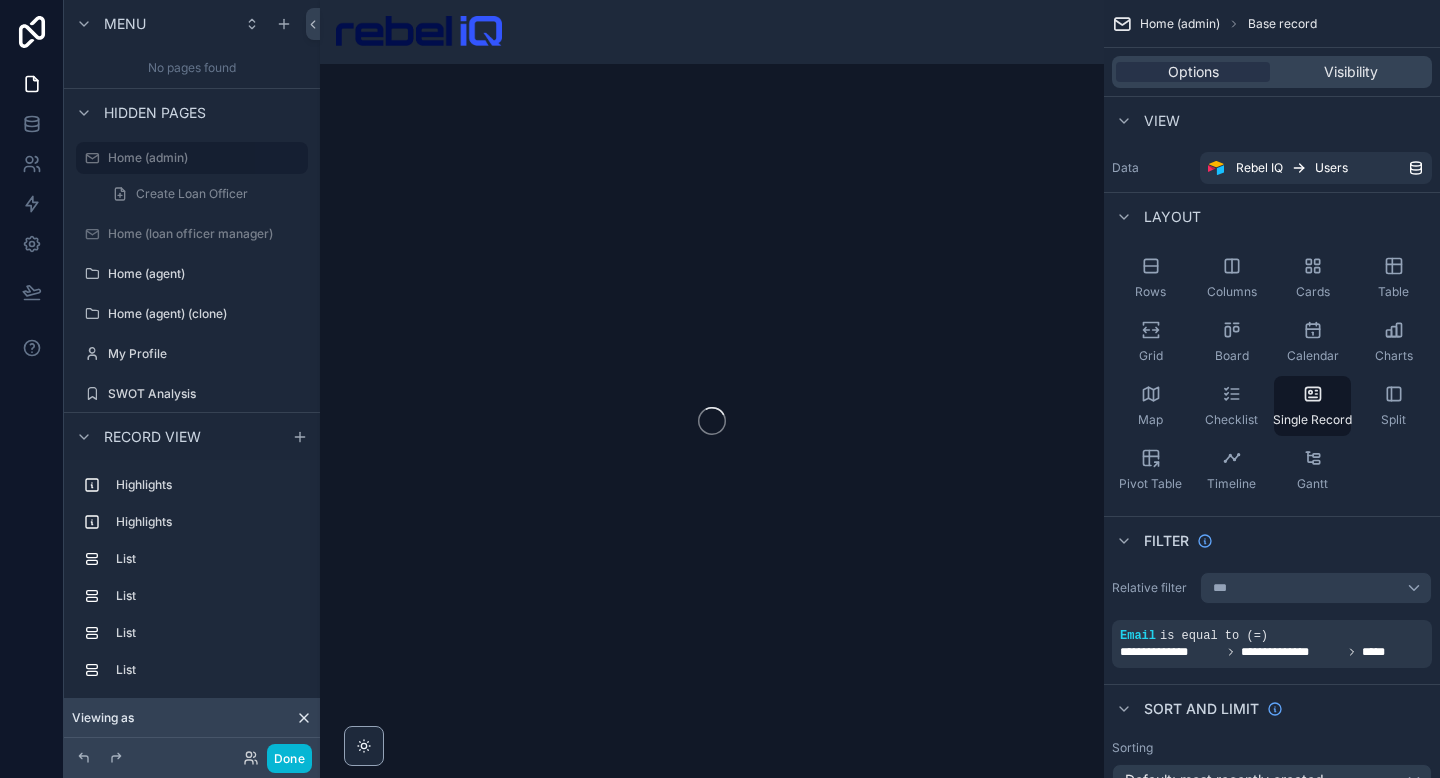 scroll, scrollTop: 0, scrollLeft: 0, axis: both 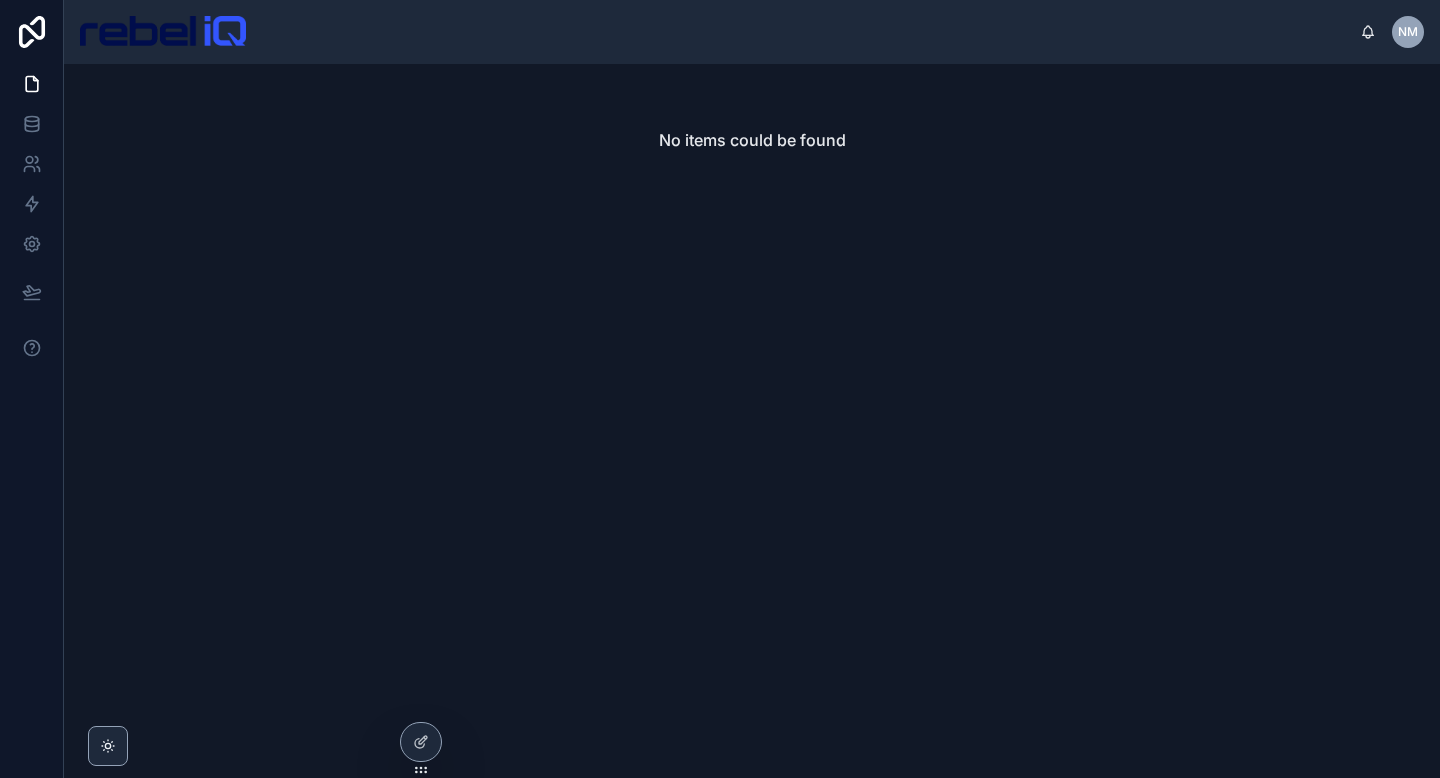 click at bounding box center [163, 32] 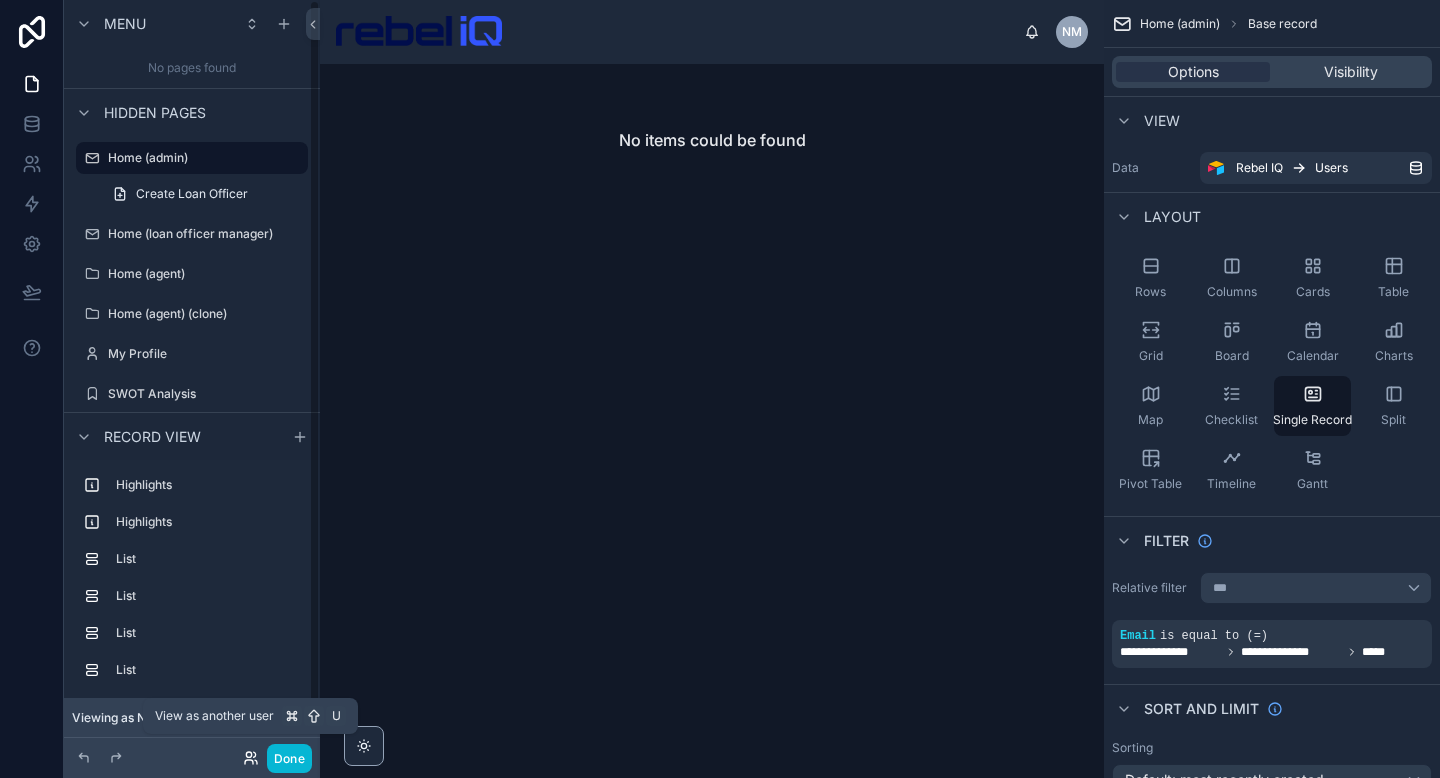 click 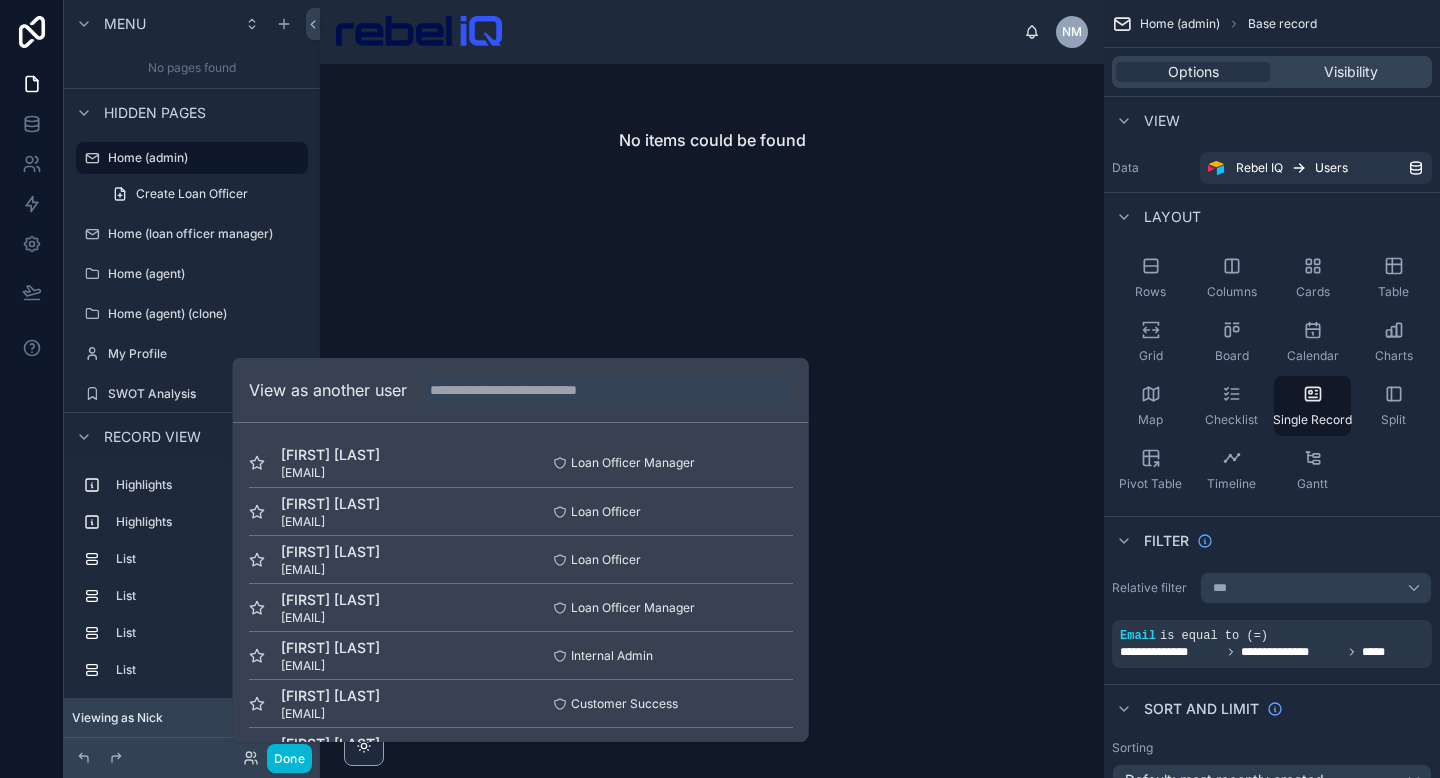 click on "View as another user" at bounding box center [521, 390] 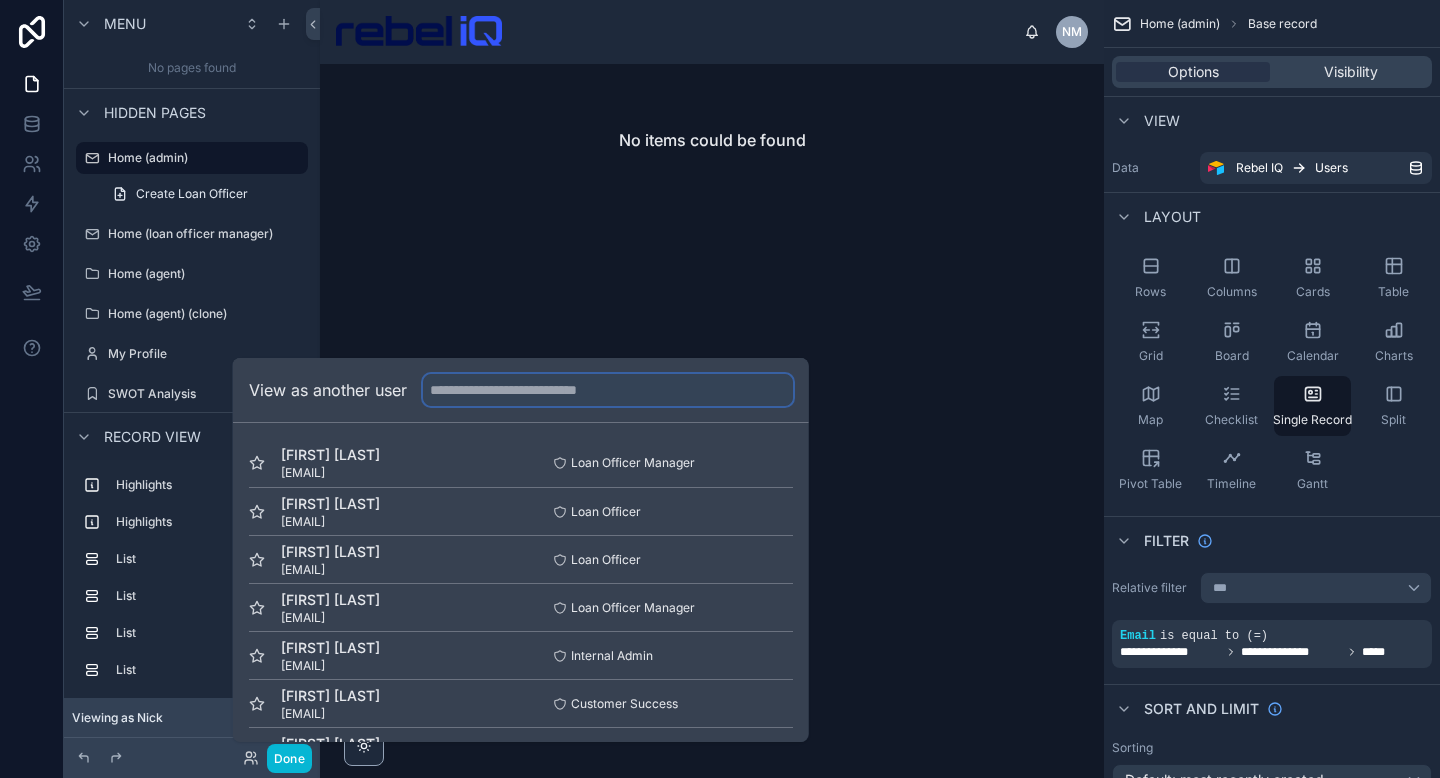 click at bounding box center [608, 390] 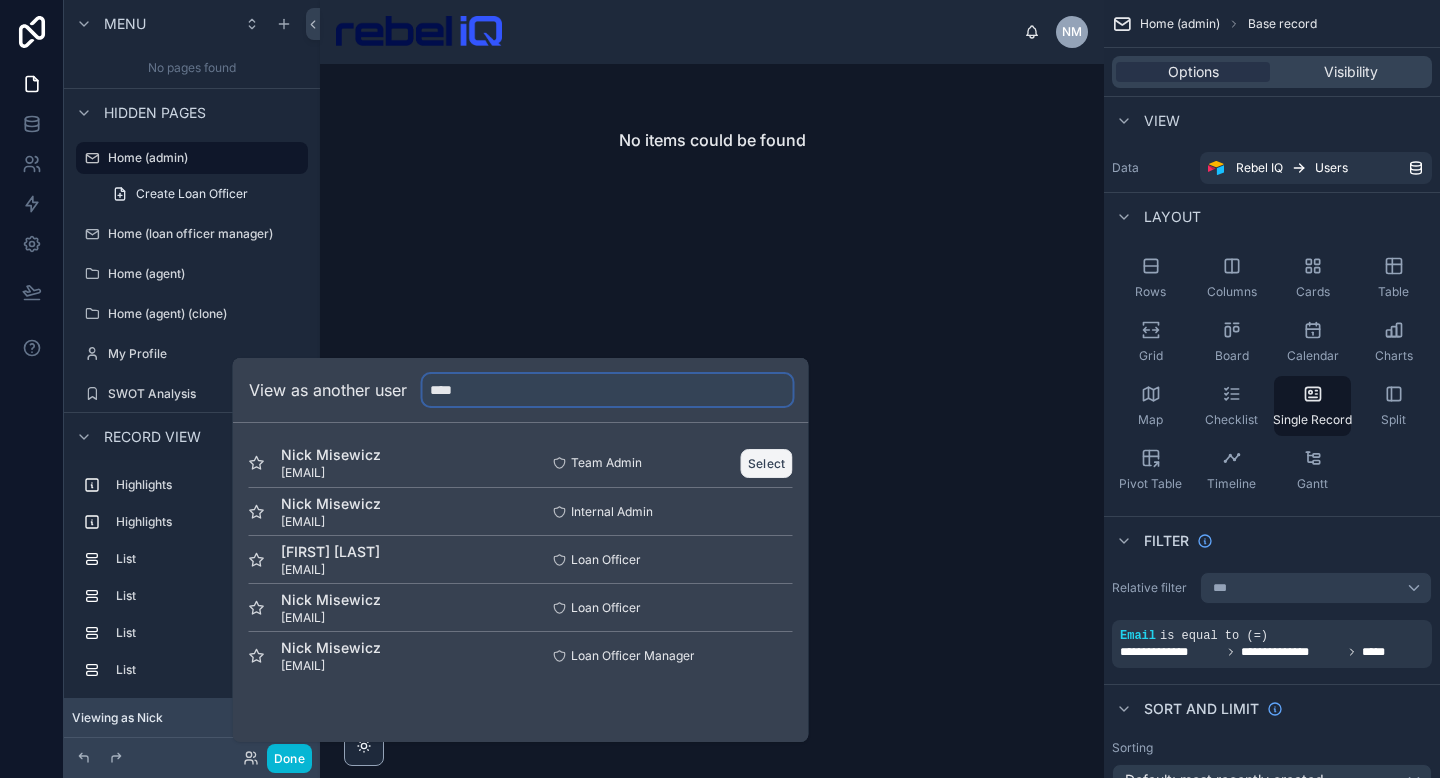 type on "****" 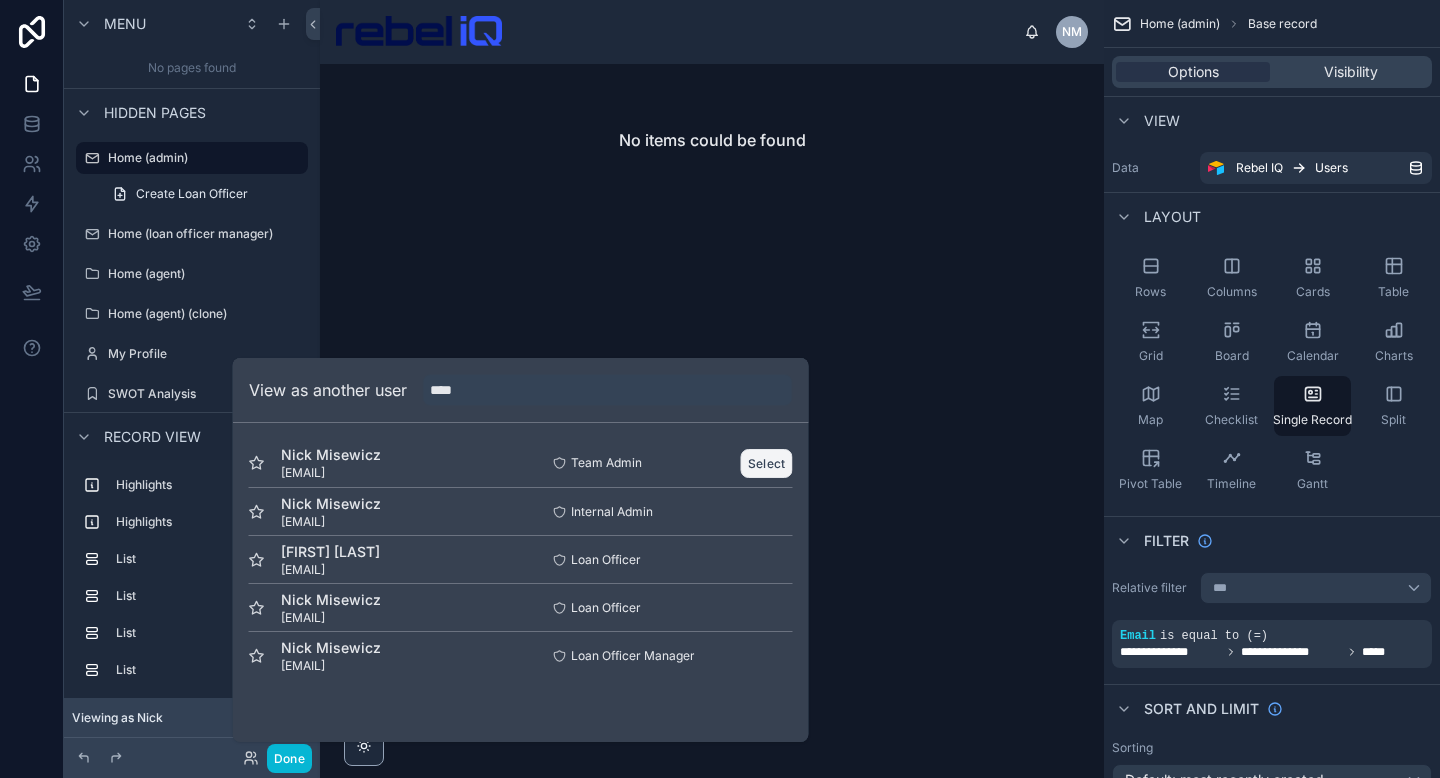click on "Select" at bounding box center (767, 463) 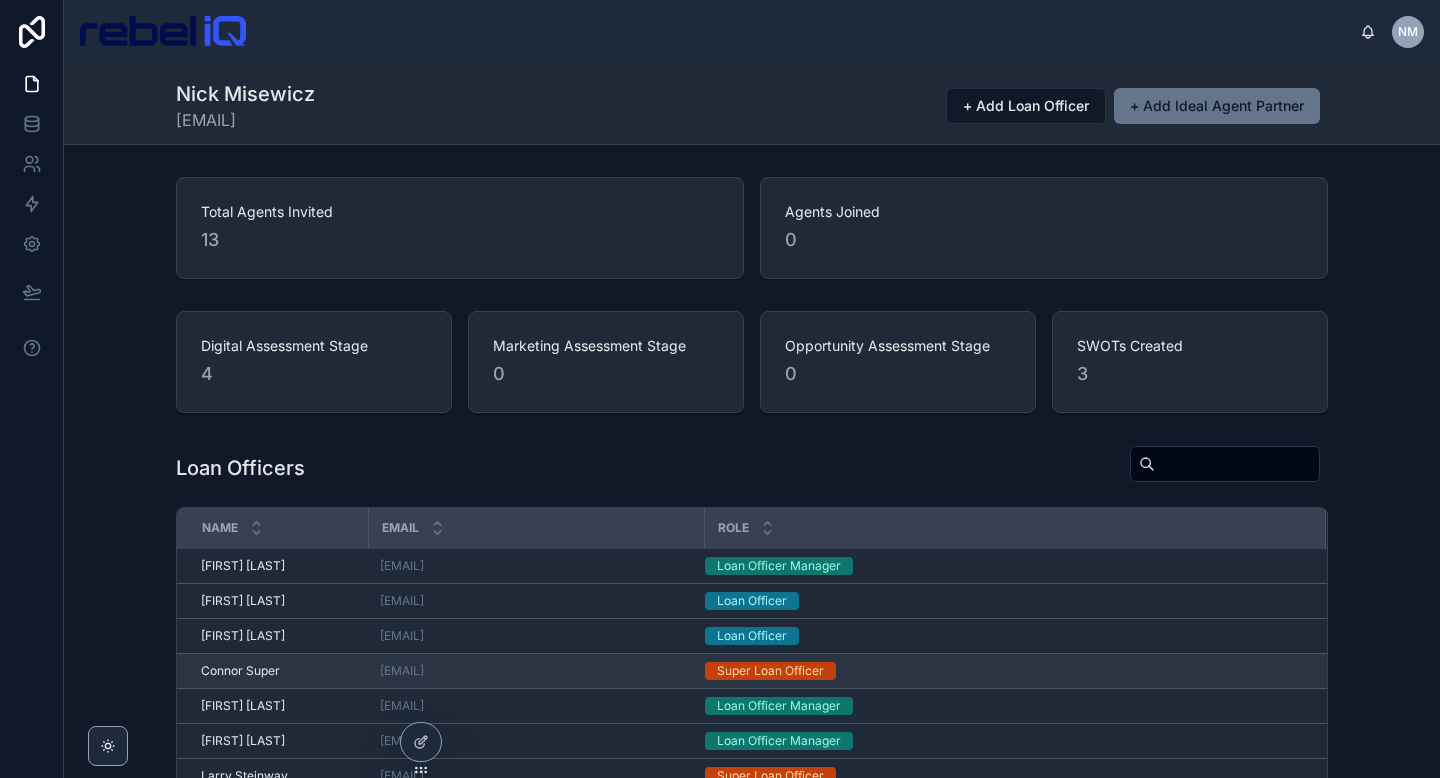 click on "Connor Super Connor Super" at bounding box center (272, 671) 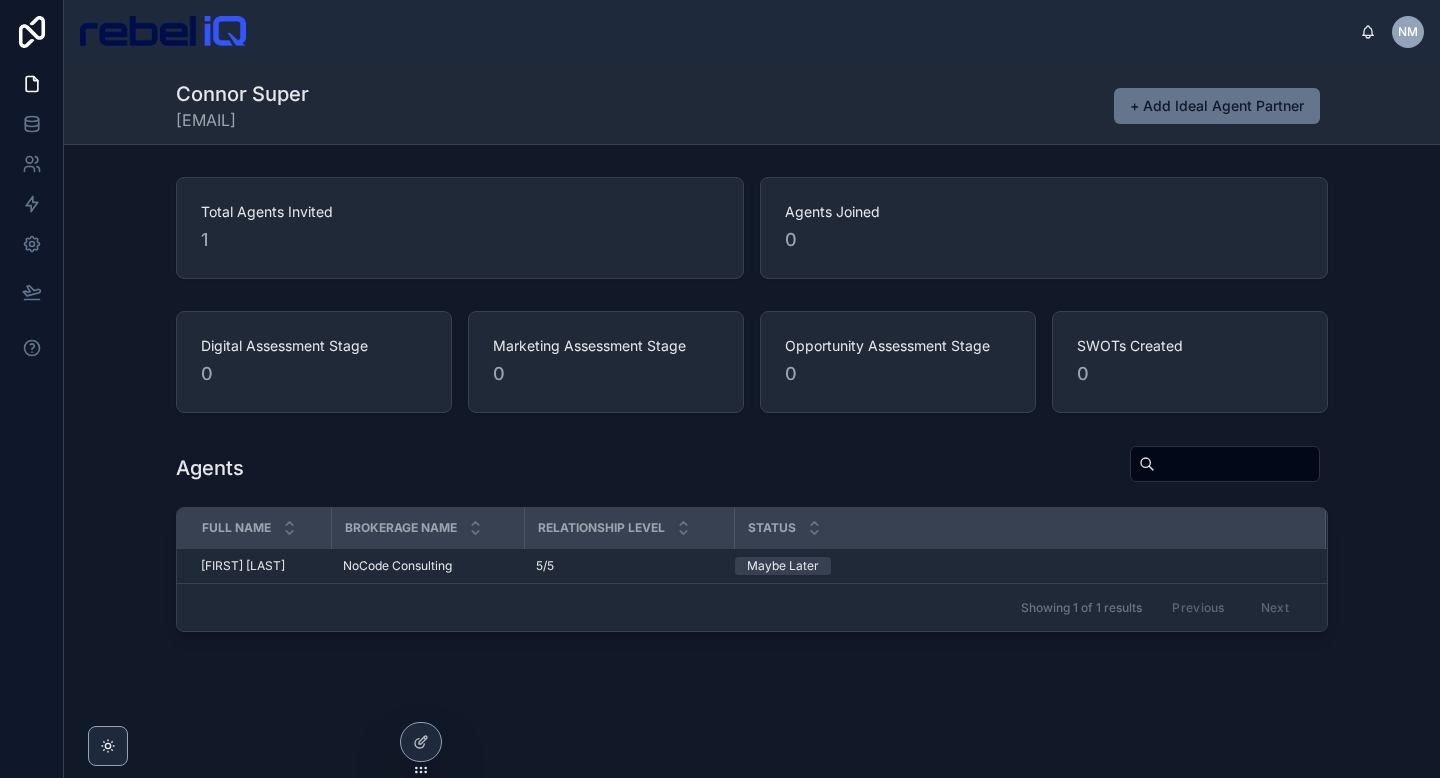 click on "Connor Super connor+super@nocodeconsulting.com + Add Ideal Agent Partner" at bounding box center (752, 104) 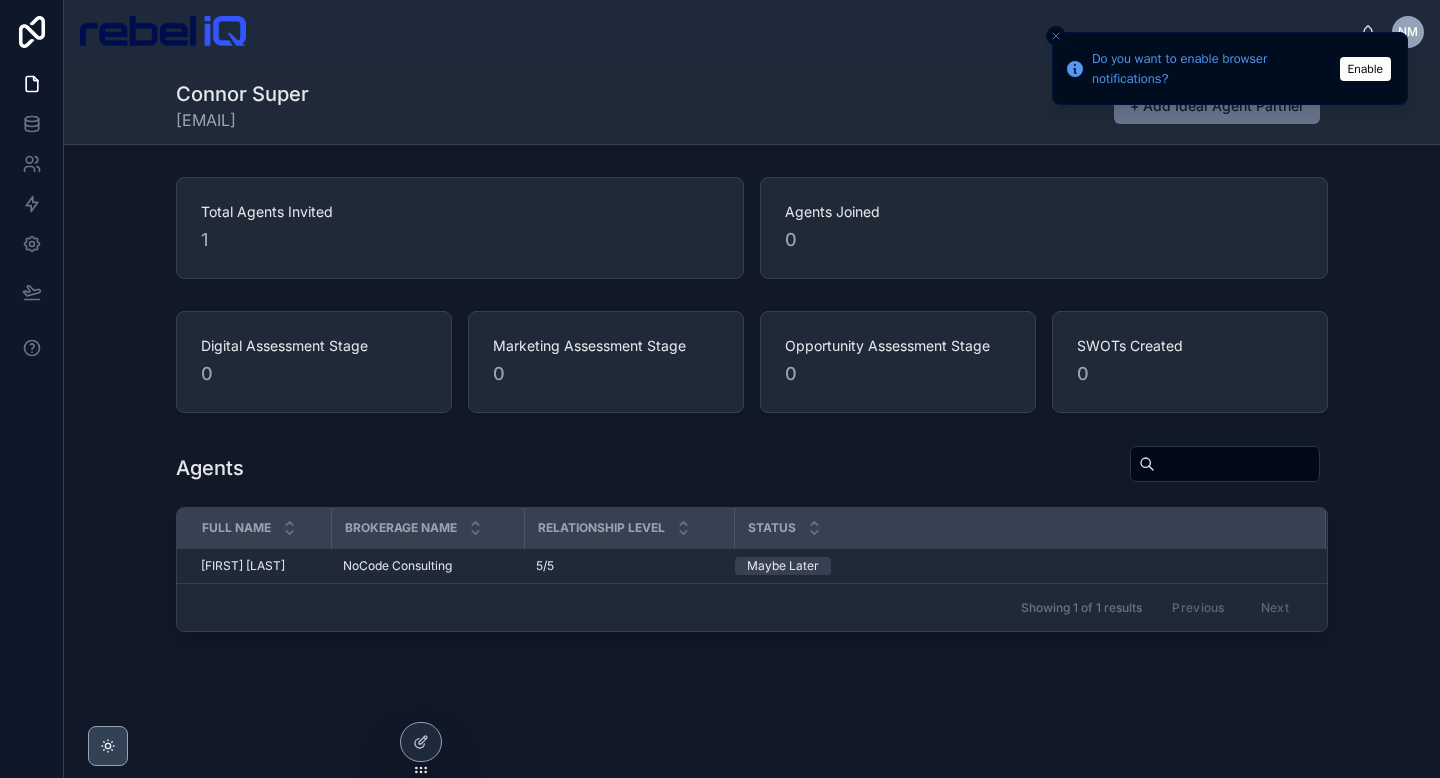 click 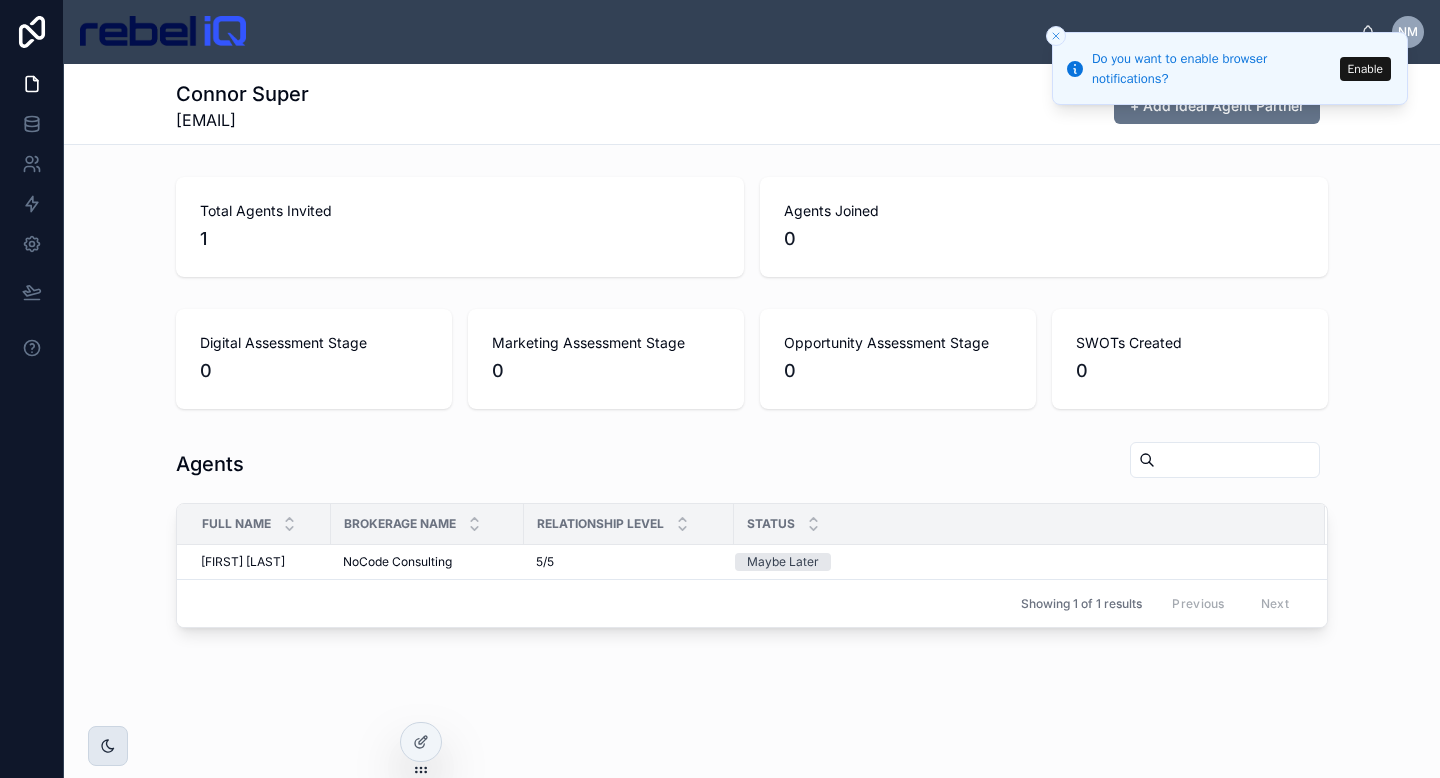 click at bounding box center [108, 746] 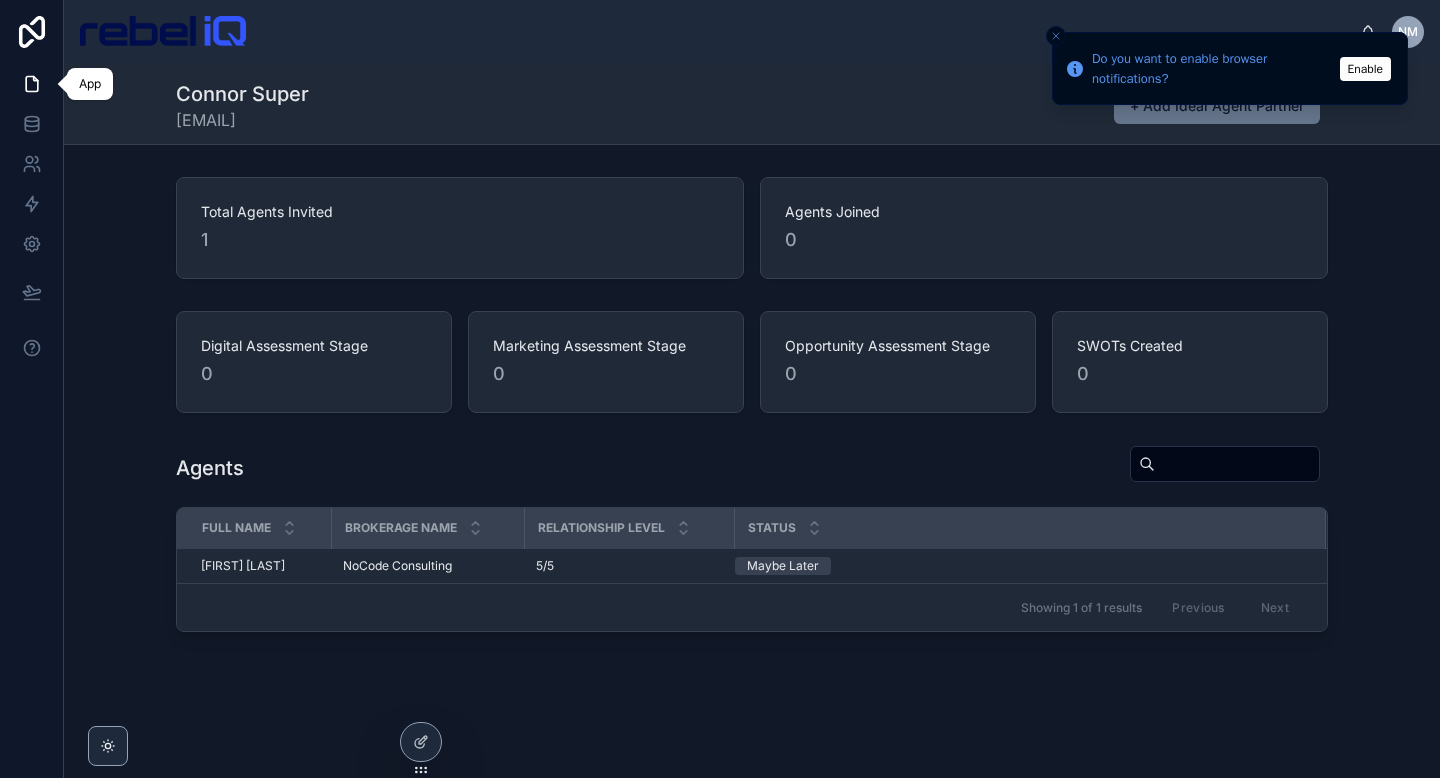 click 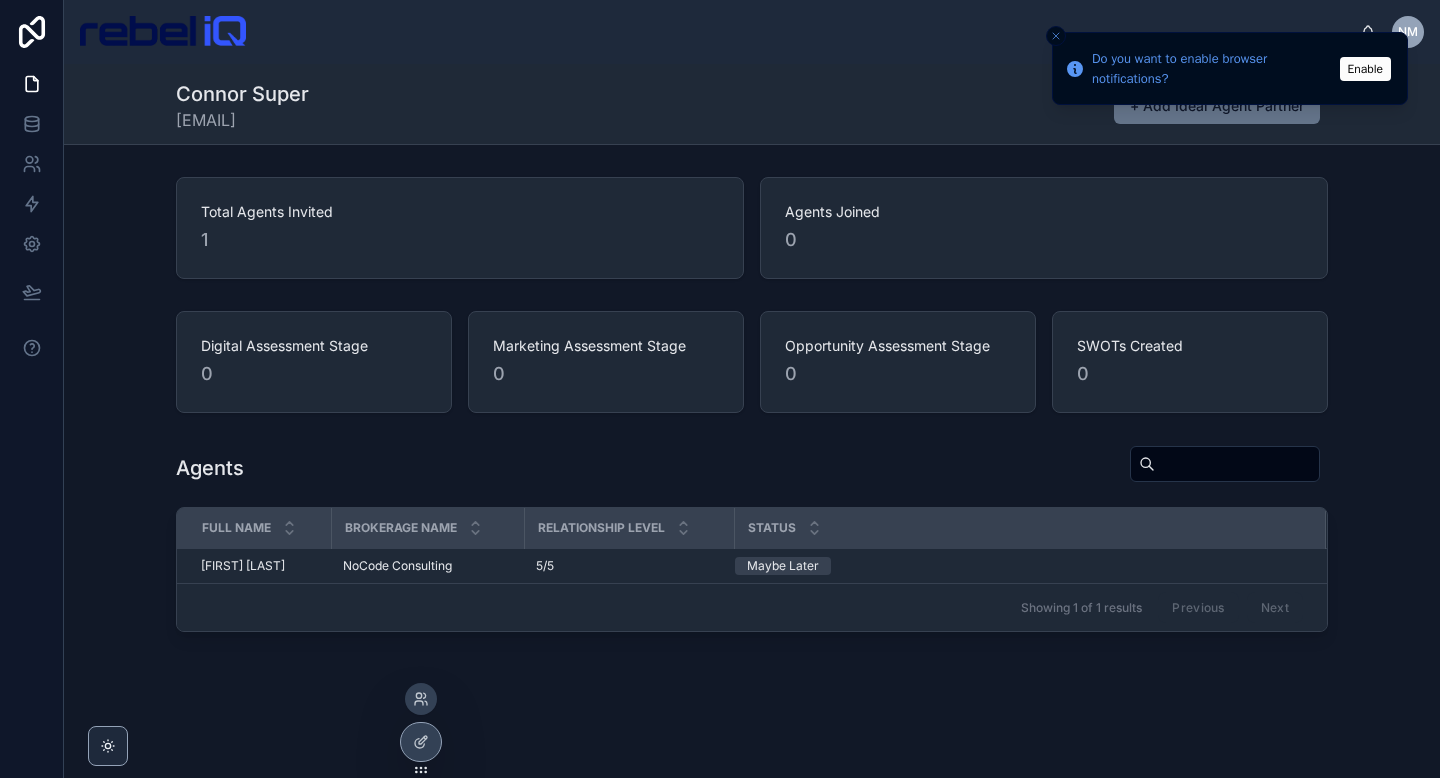 click at bounding box center [421, 699] 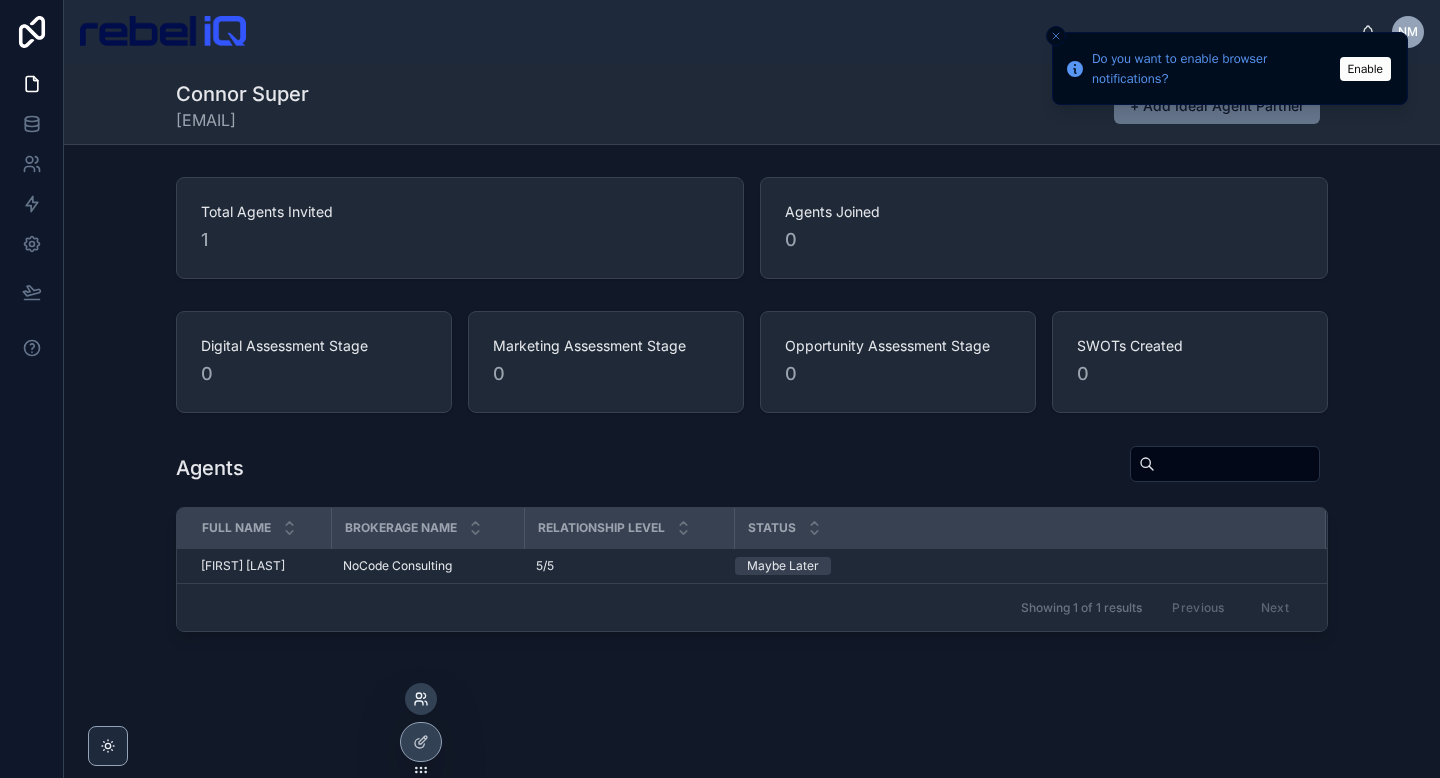 click 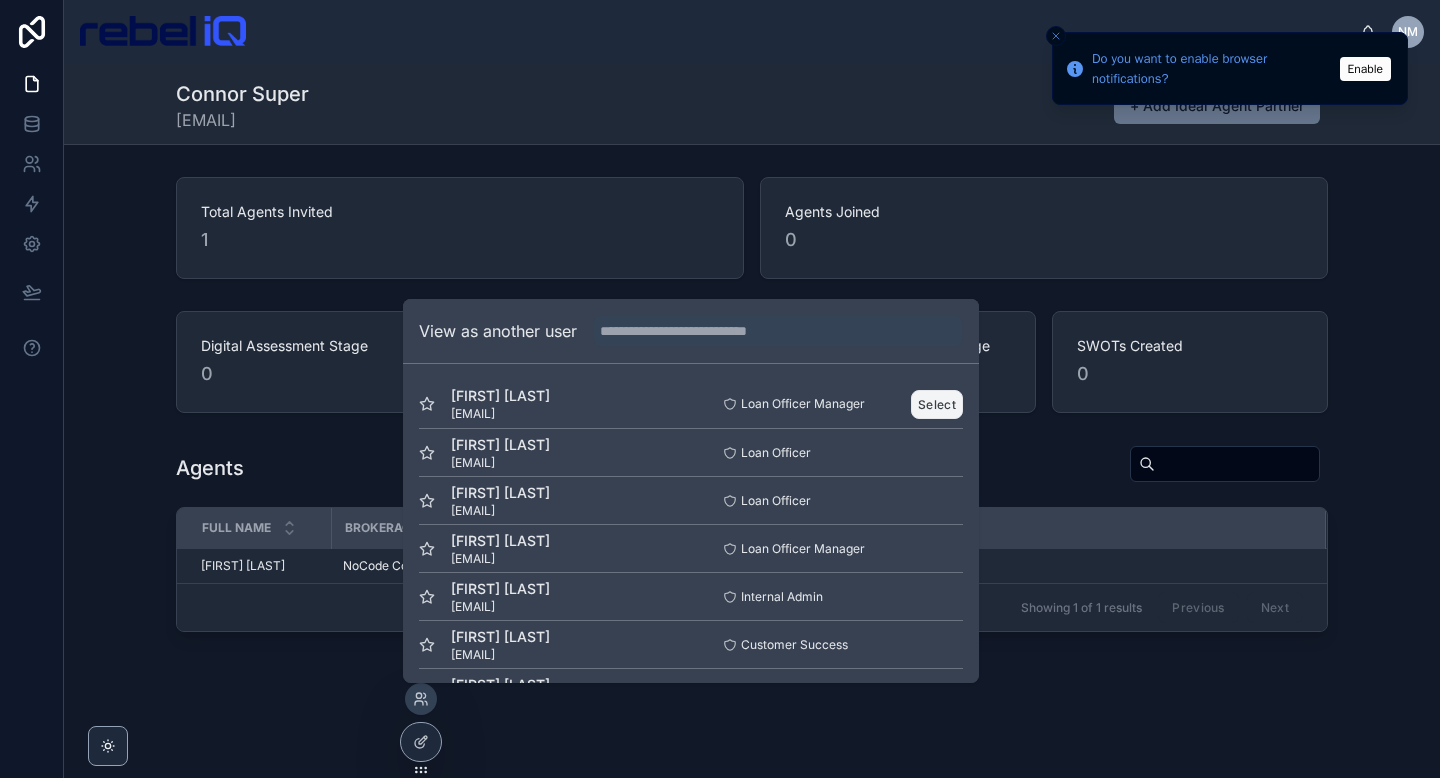 click on "Select" at bounding box center (937, 404) 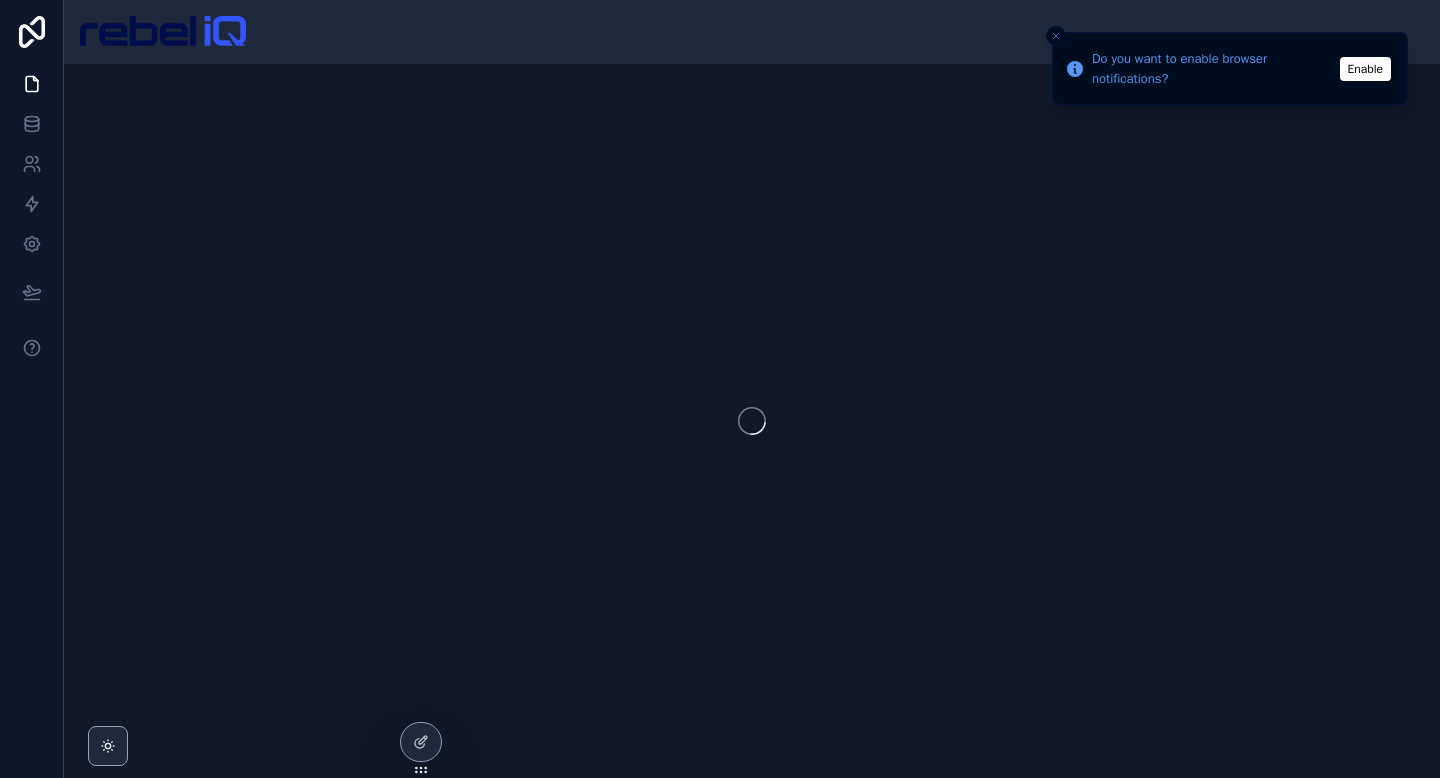 scroll, scrollTop: 0, scrollLeft: 0, axis: both 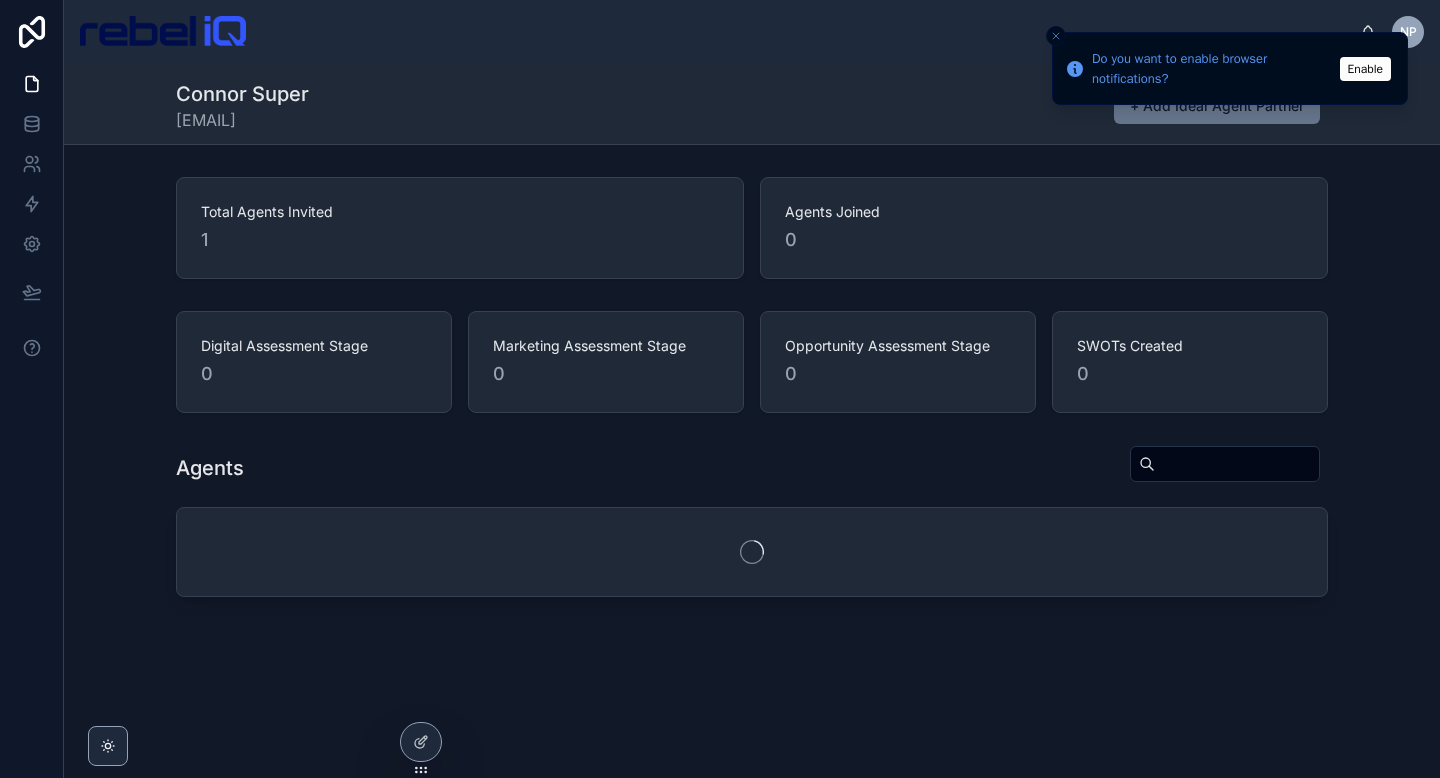 click 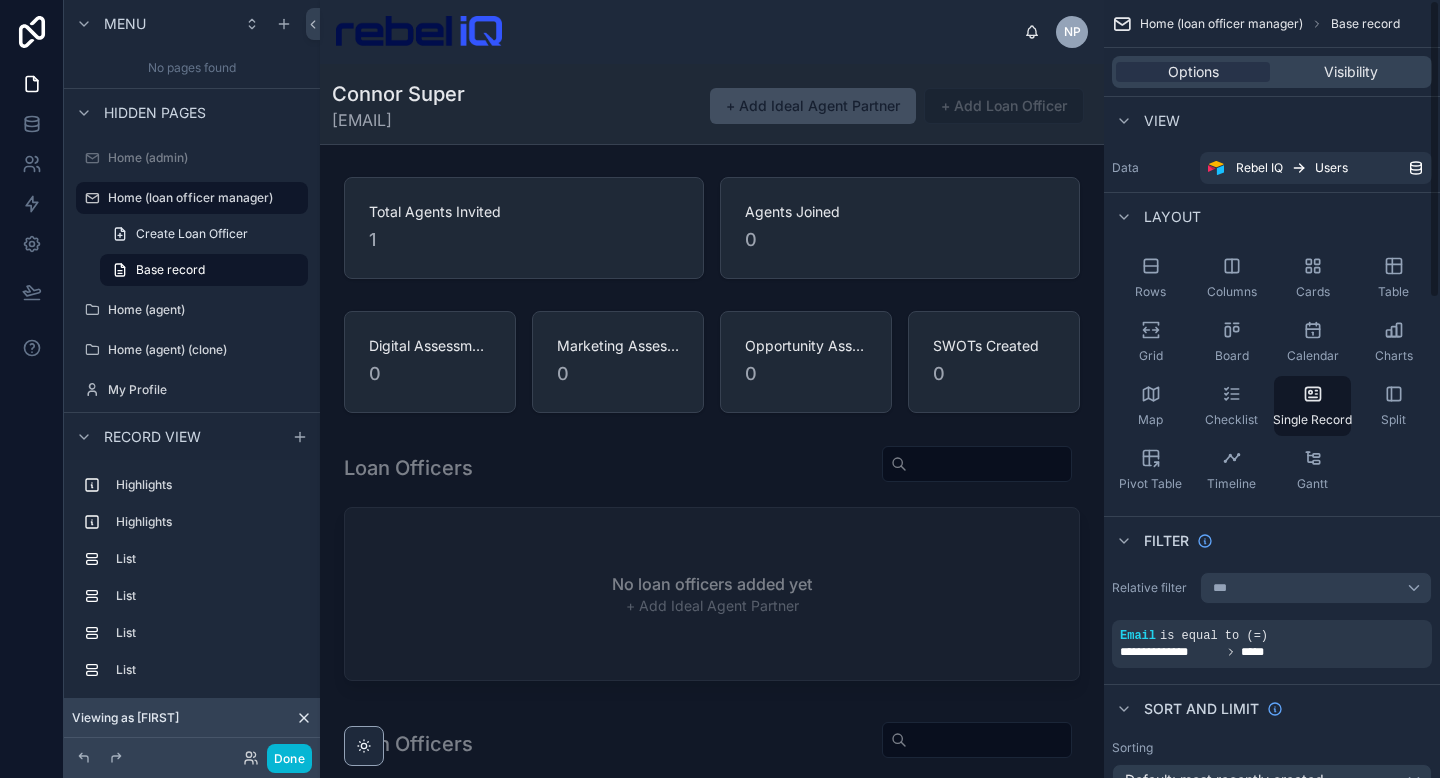click on "[FIRST] [LAST] [EMAIL] + Add Ideal Agent Partner + Add Loan Officer" at bounding box center (712, 104) 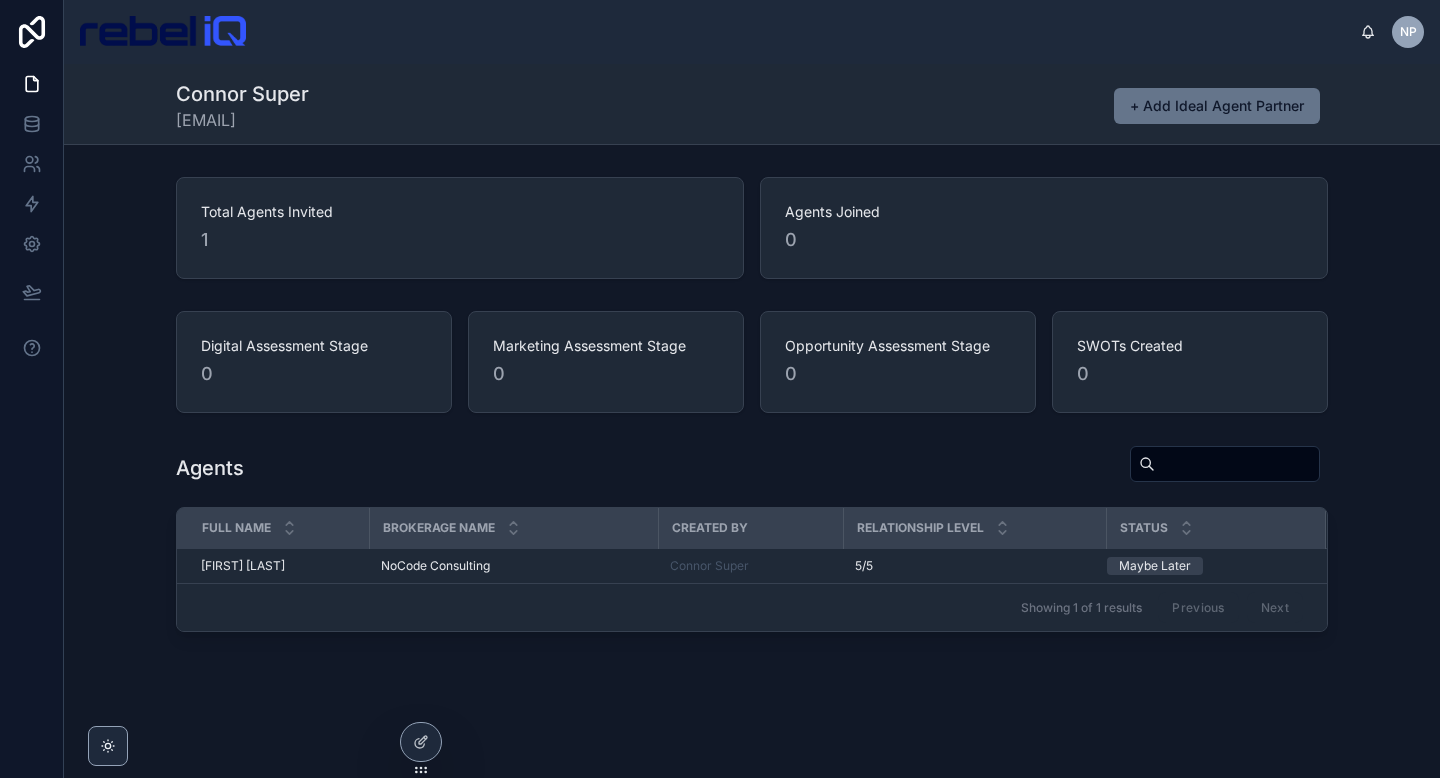 click at bounding box center [163, 32] 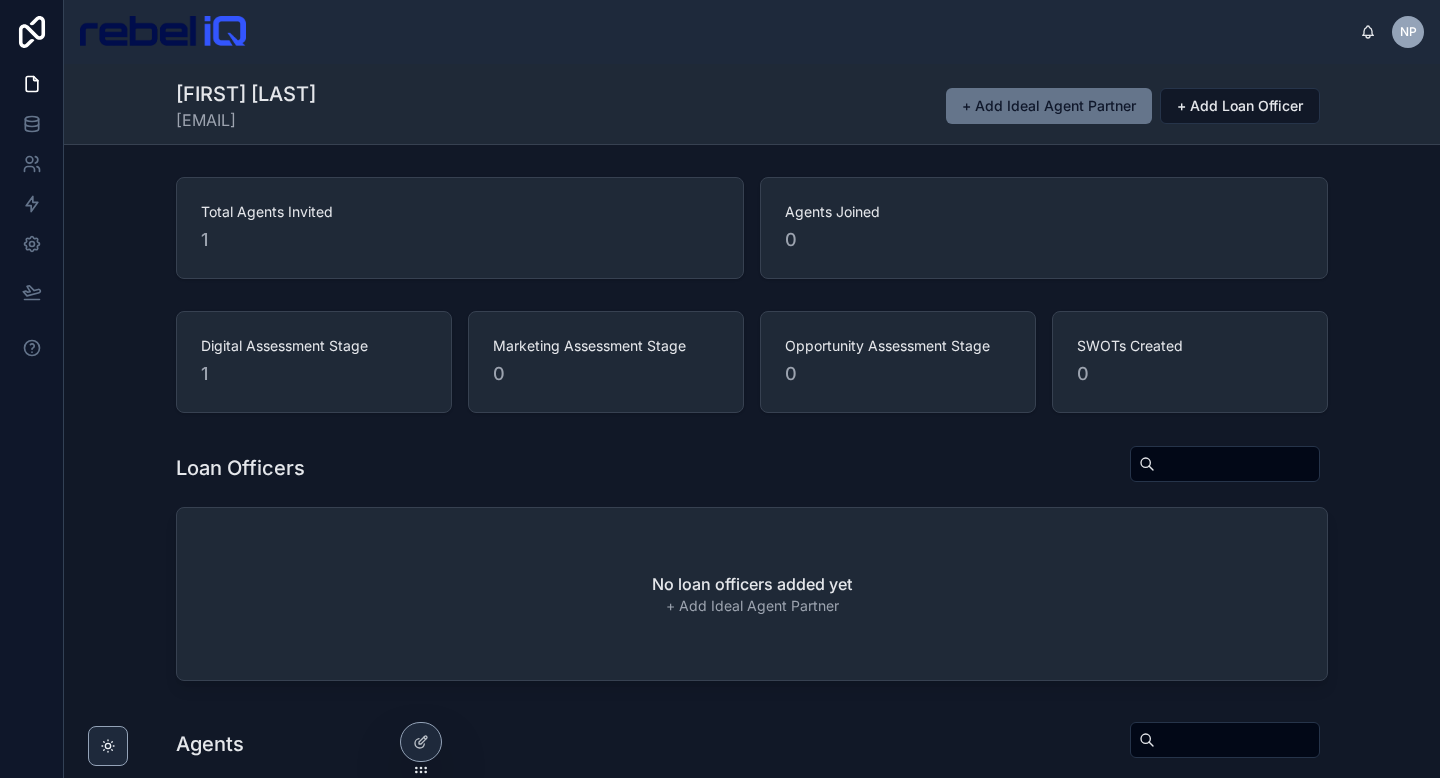 click at bounding box center [163, 32] 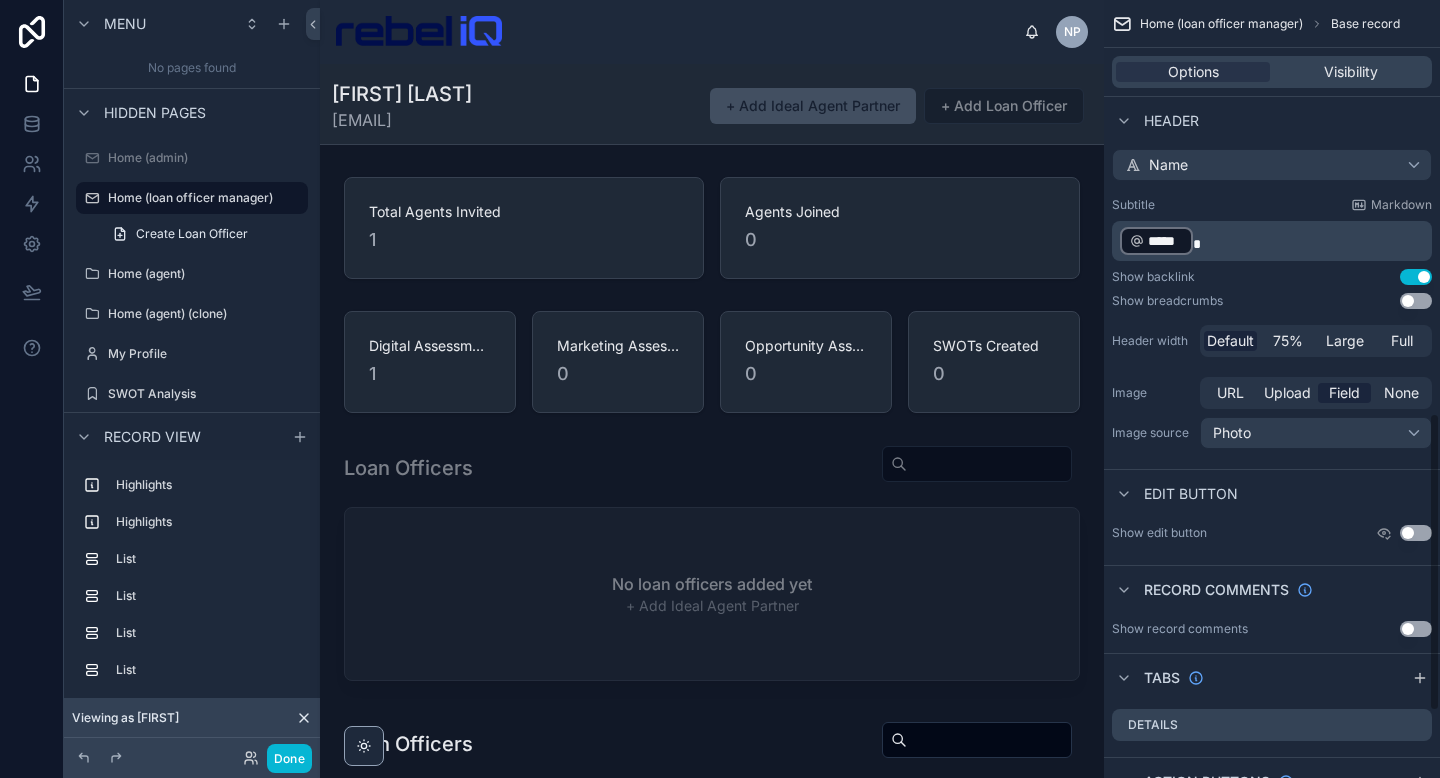 scroll, scrollTop: 1250, scrollLeft: 0, axis: vertical 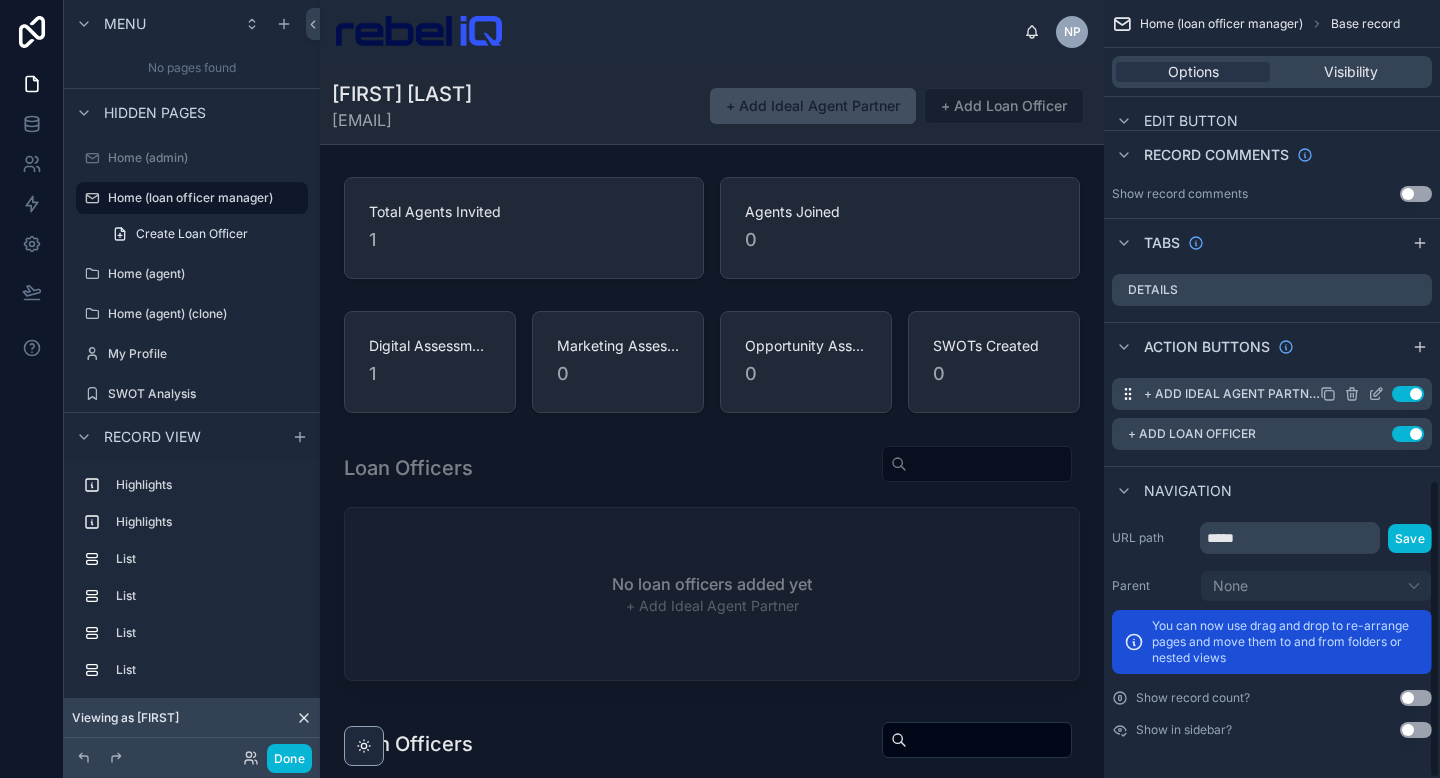 click 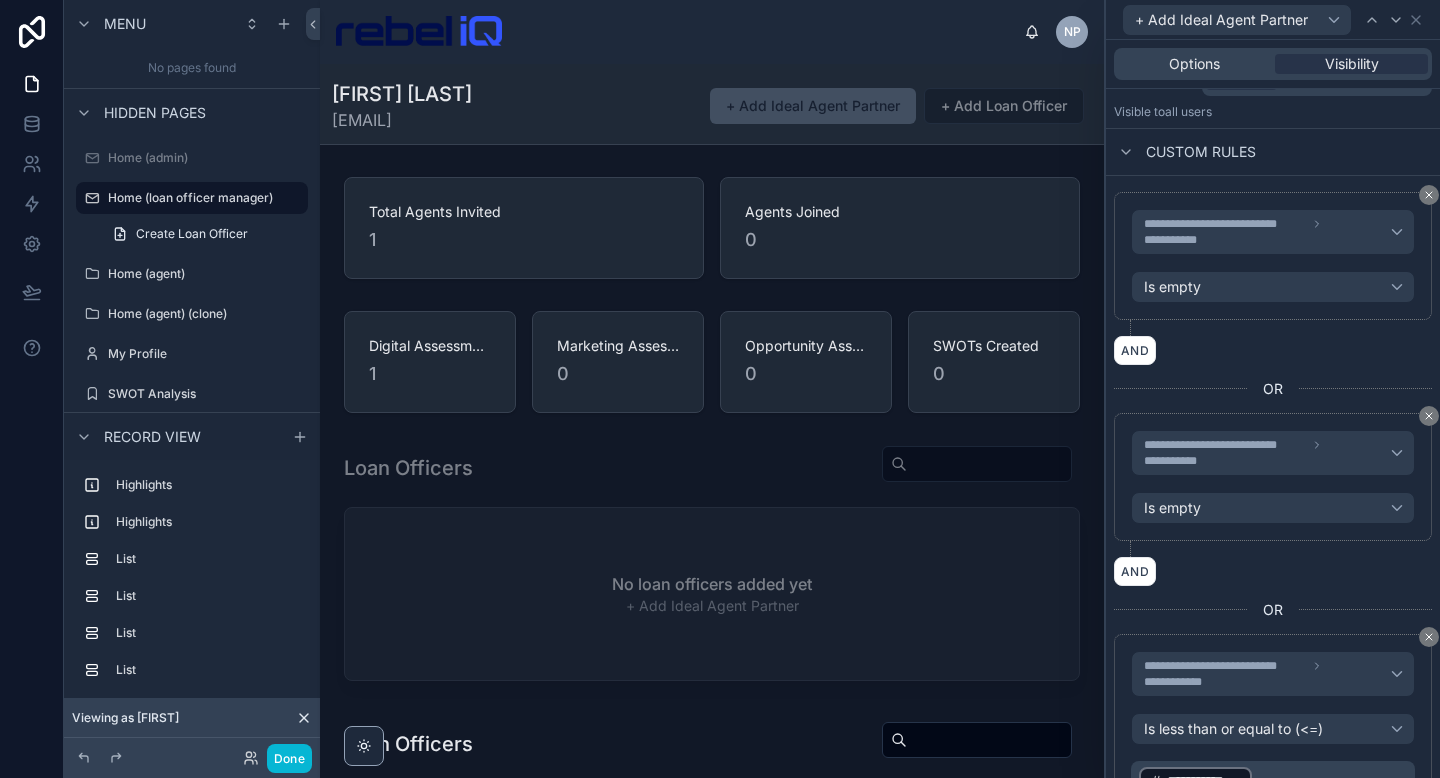 scroll, scrollTop: 593, scrollLeft: 0, axis: vertical 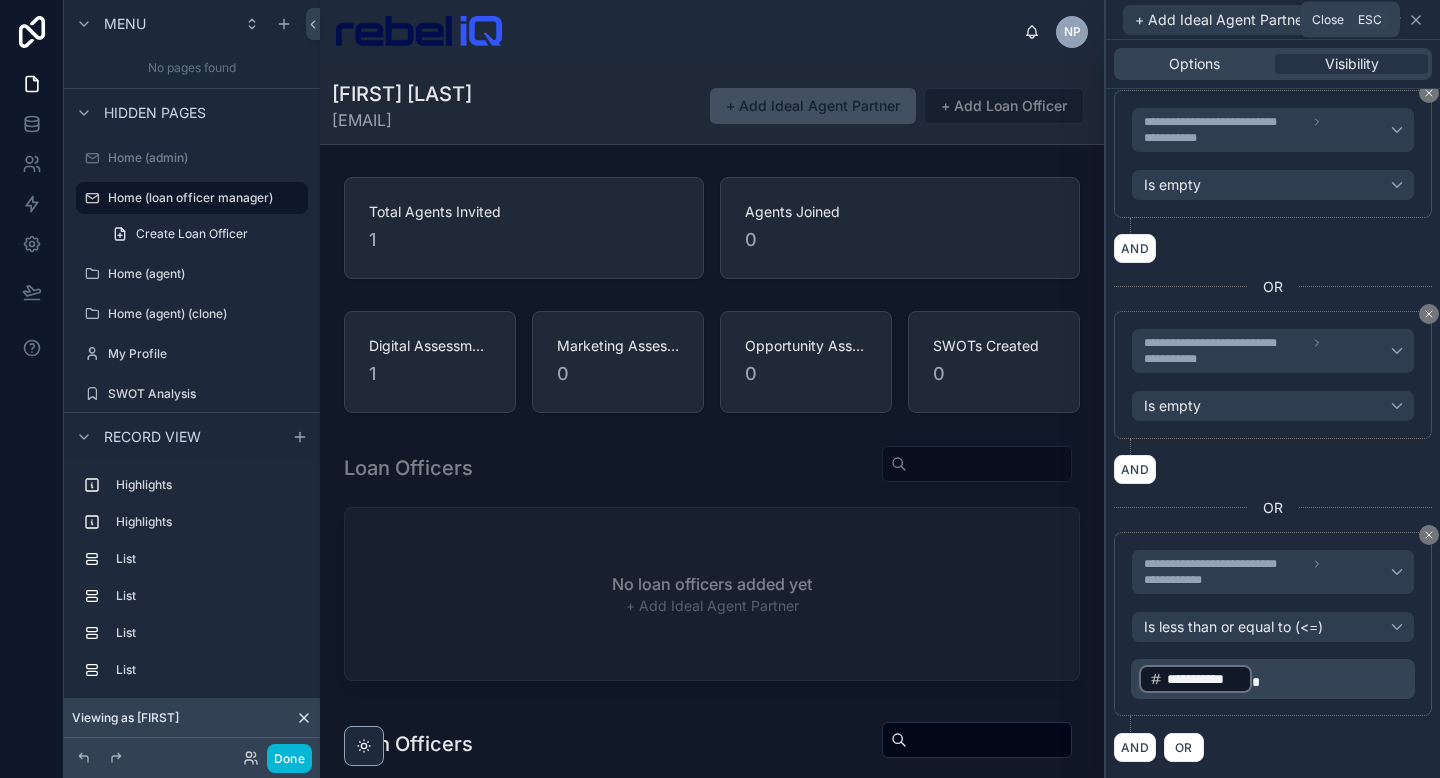 click 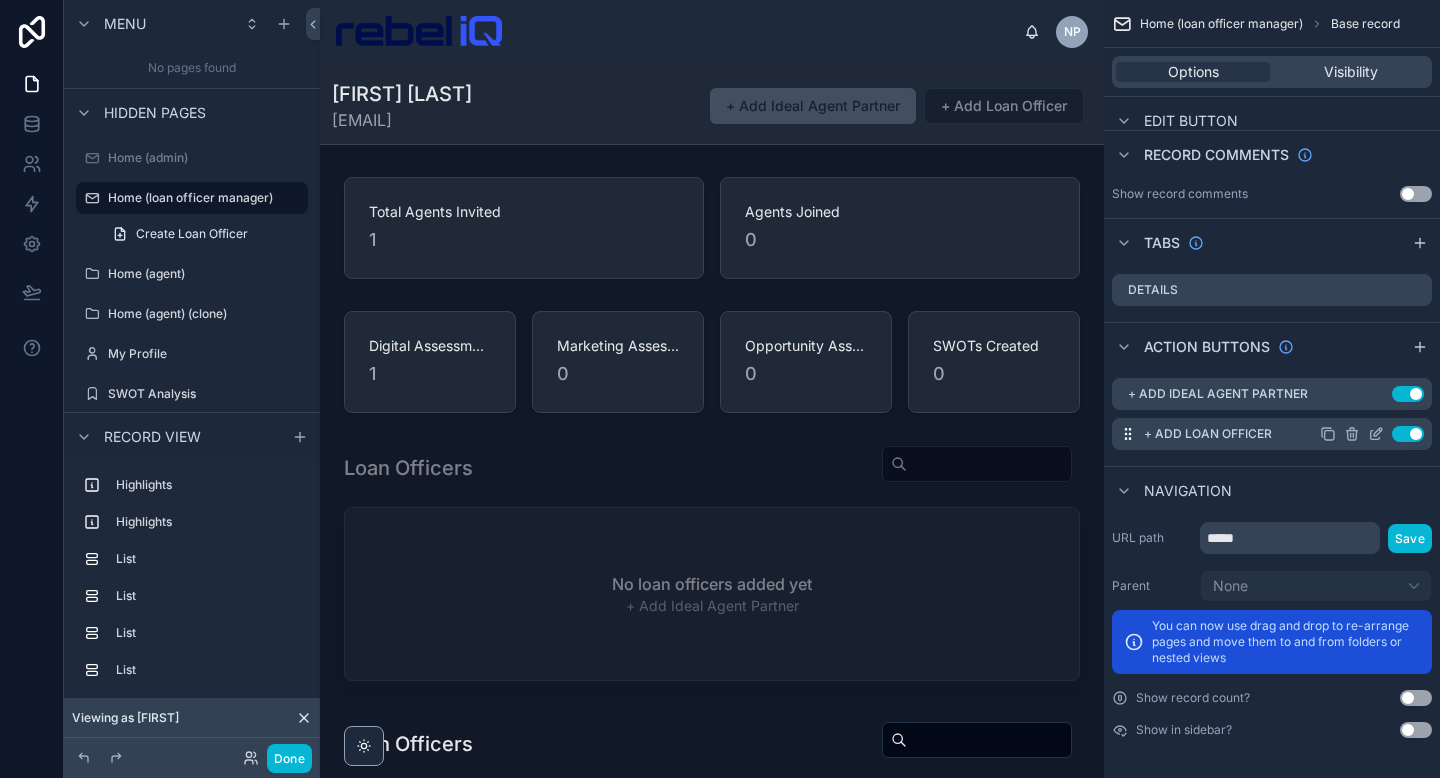 click 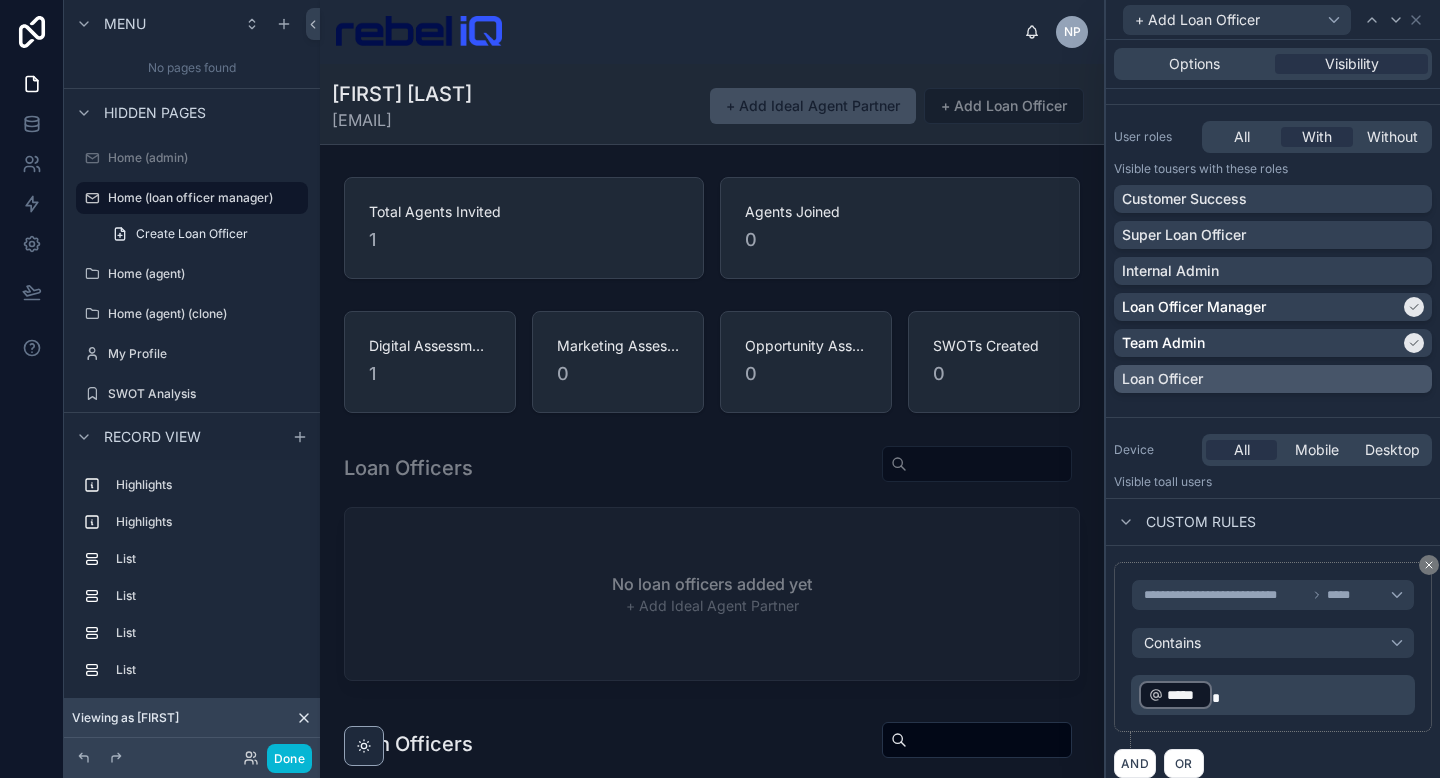 scroll, scrollTop: 137, scrollLeft: 0, axis: vertical 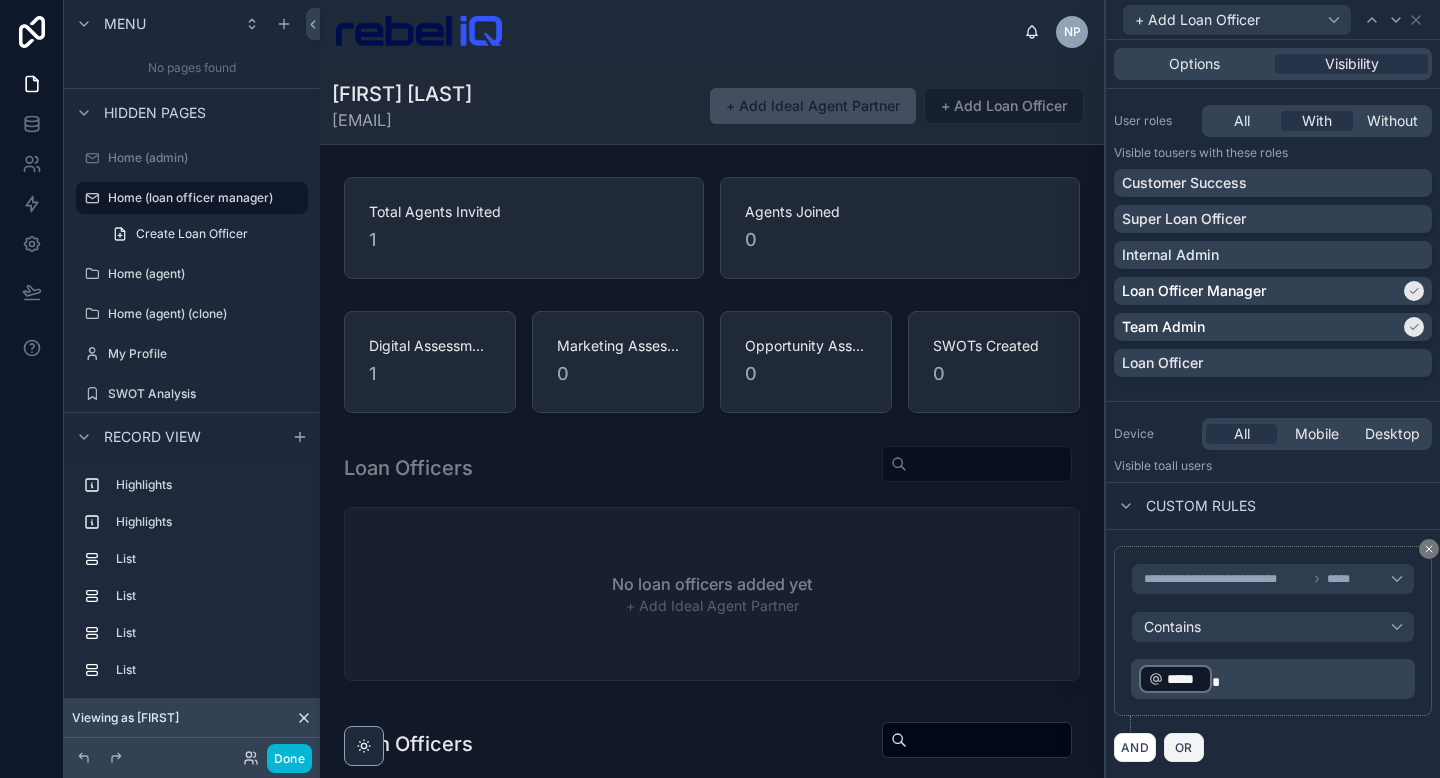 click on "OR" at bounding box center [1184, 747] 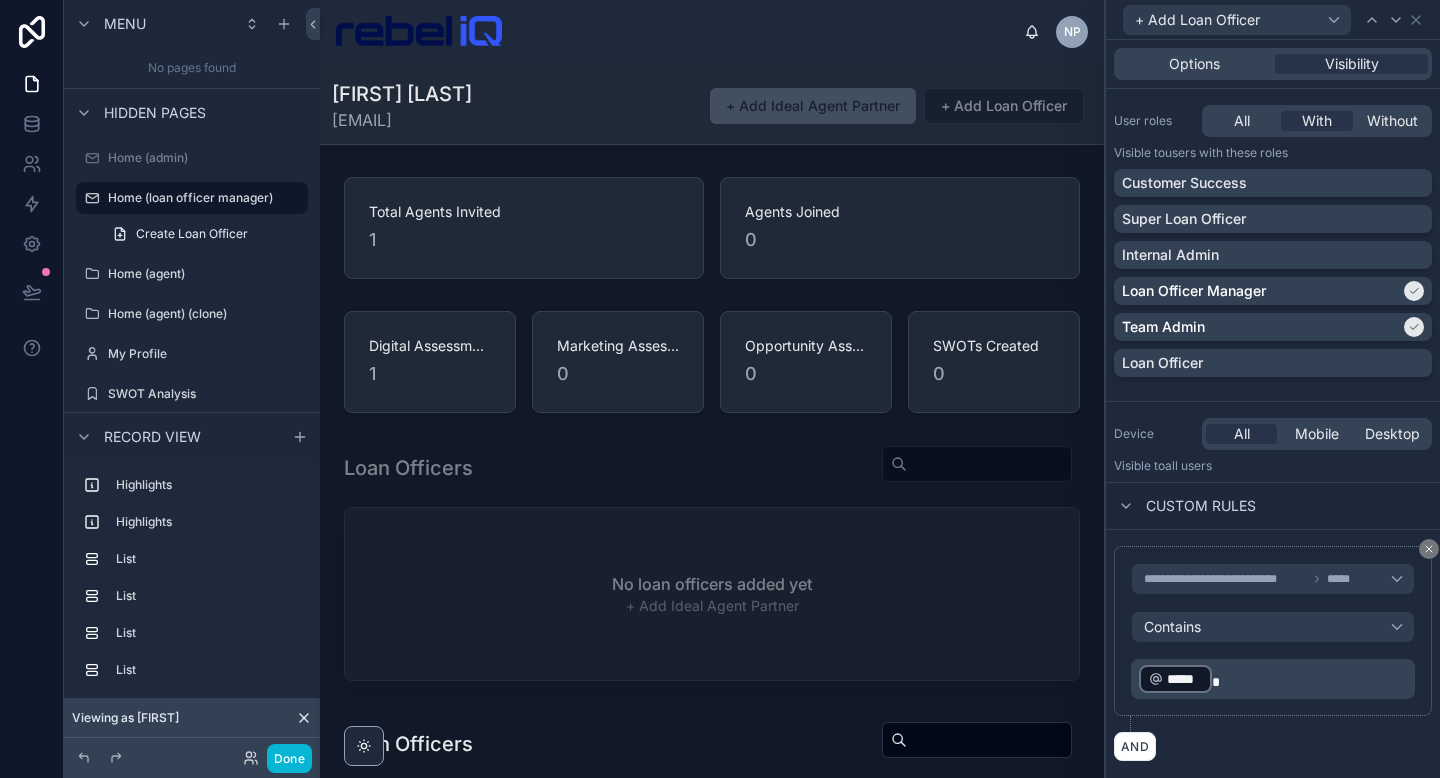 scroll, scrollTop: 392, scrollLeft: 0, axis: vertical 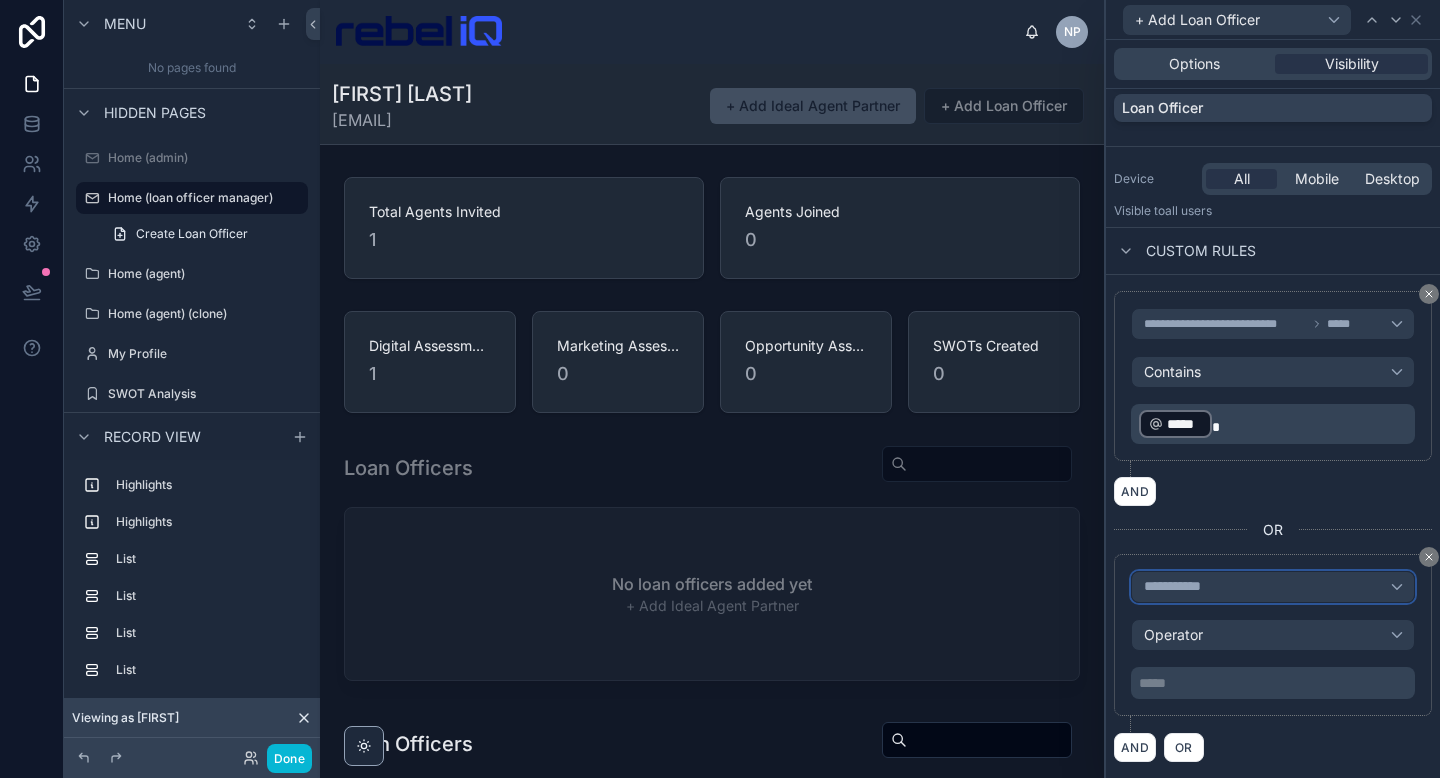 click on "**********" at bounding box center (1181, 587) 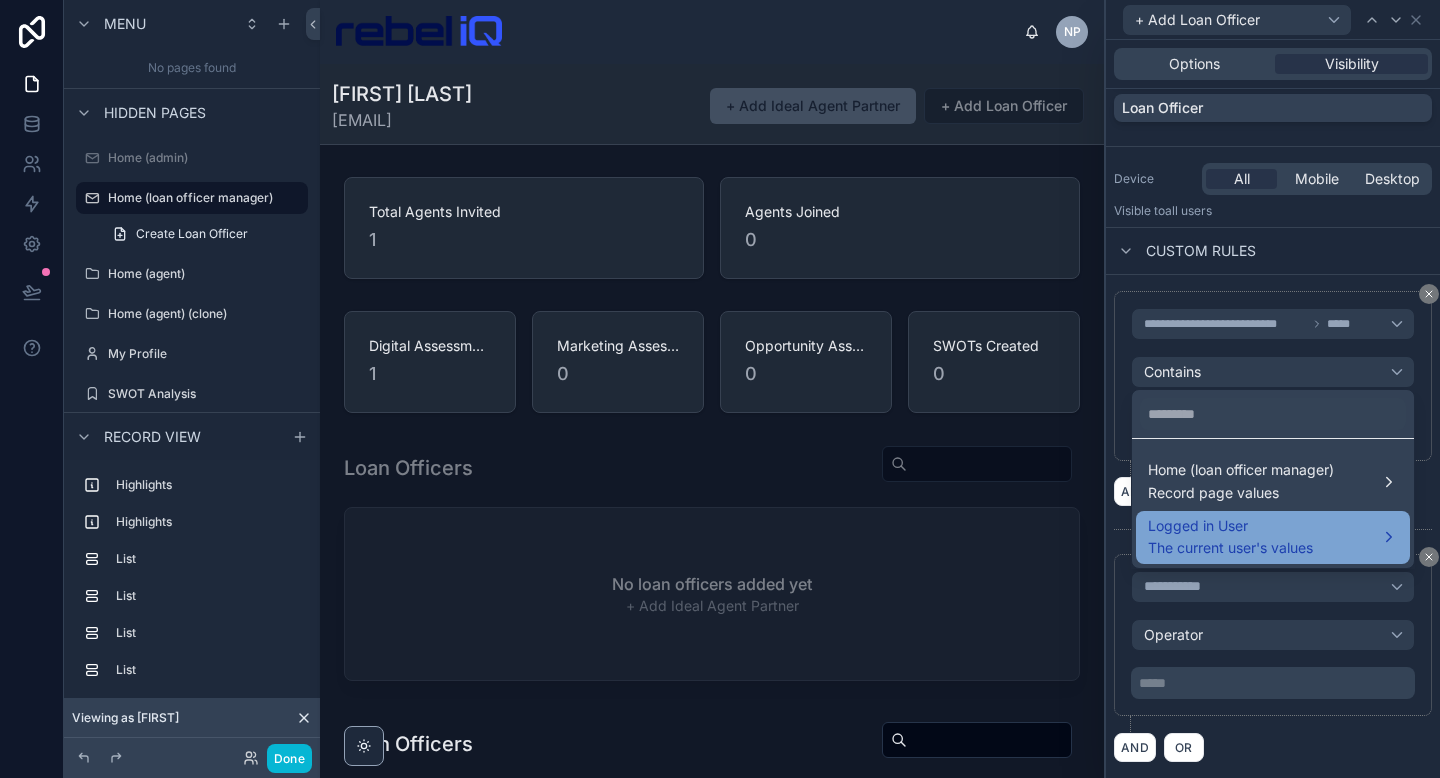 click on "The current user's values" at bounding box center [1230, 548] 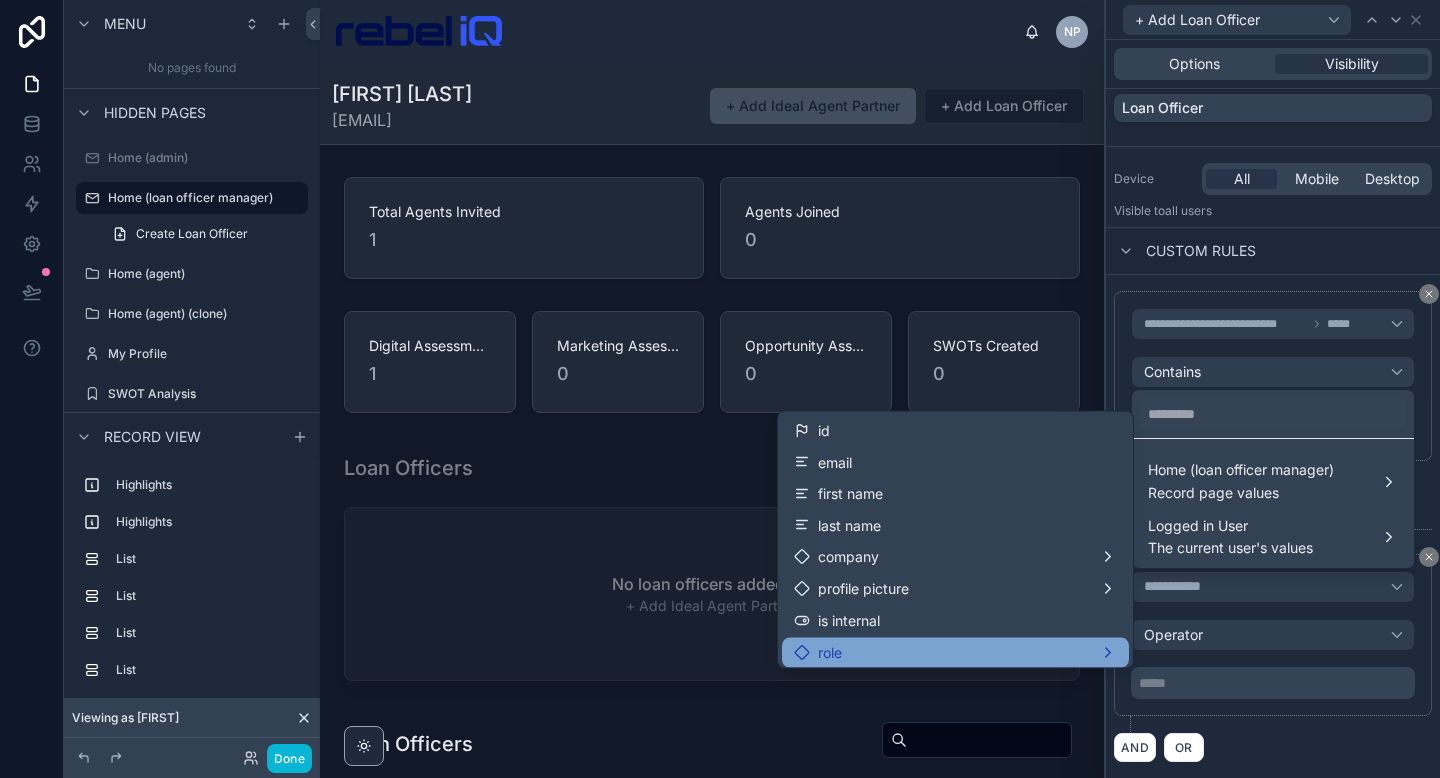 click on "role" at bounding box center [955, 652] 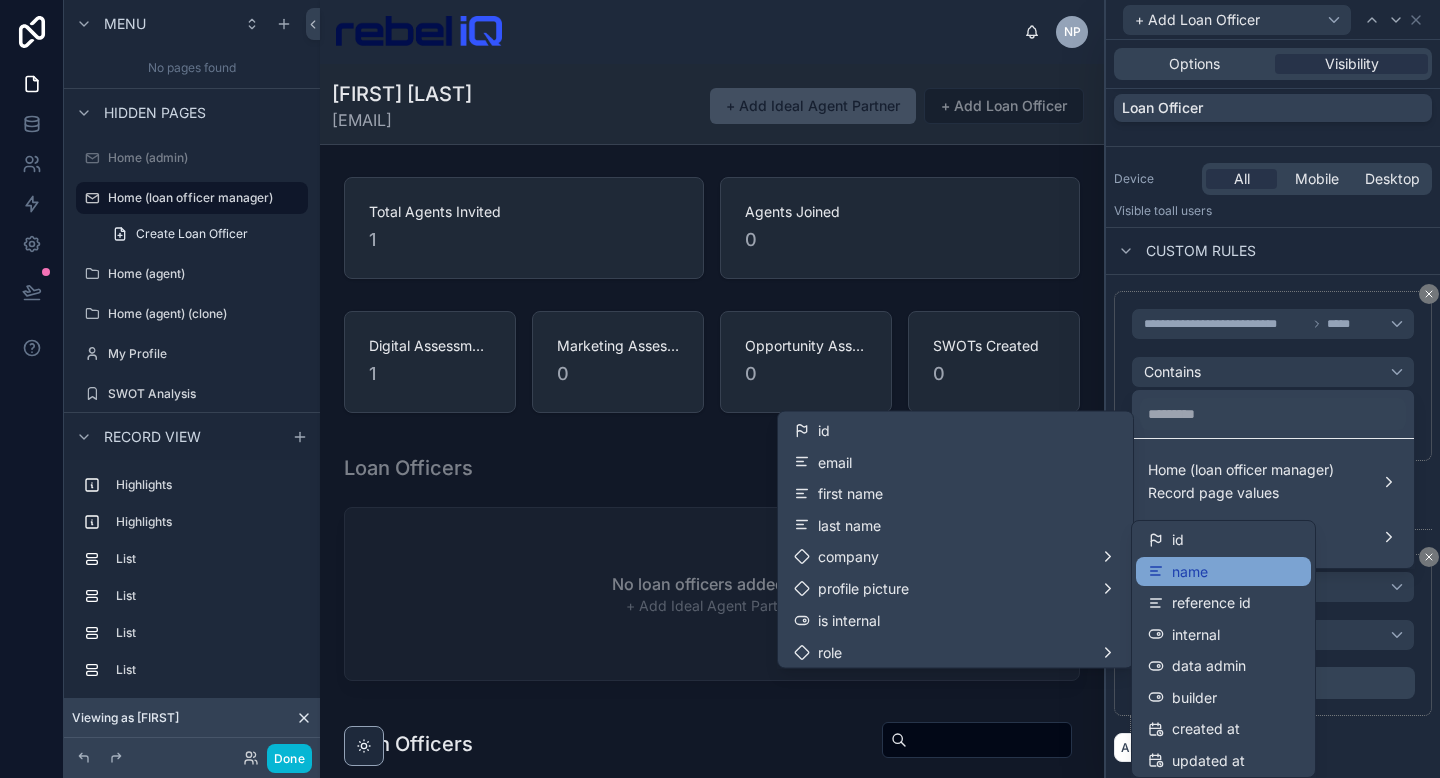 click on "name" at bounding box center (1223, 572) 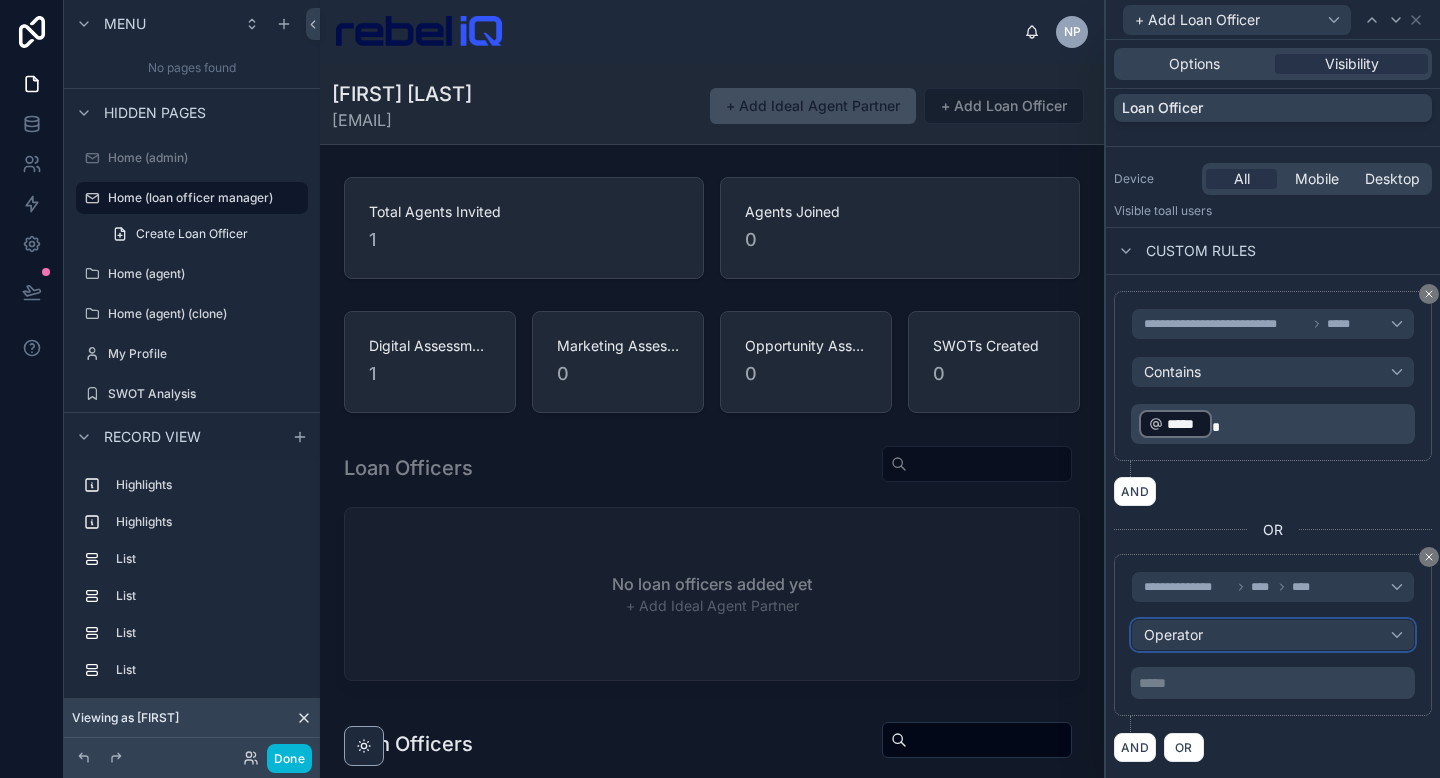 click on "Operator" at bounding box center [1273, 635] 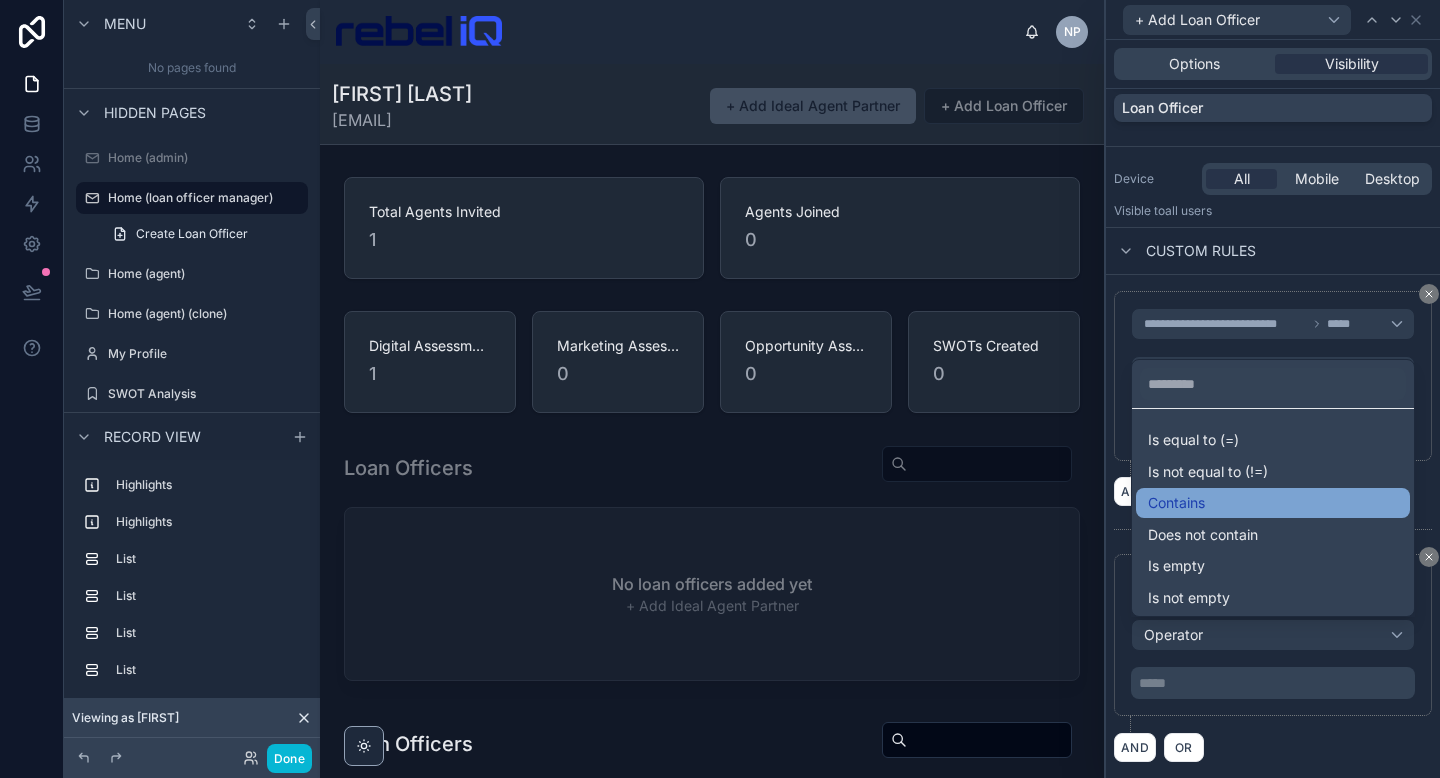 click on "Contains" at bounding box center [1273, 503] 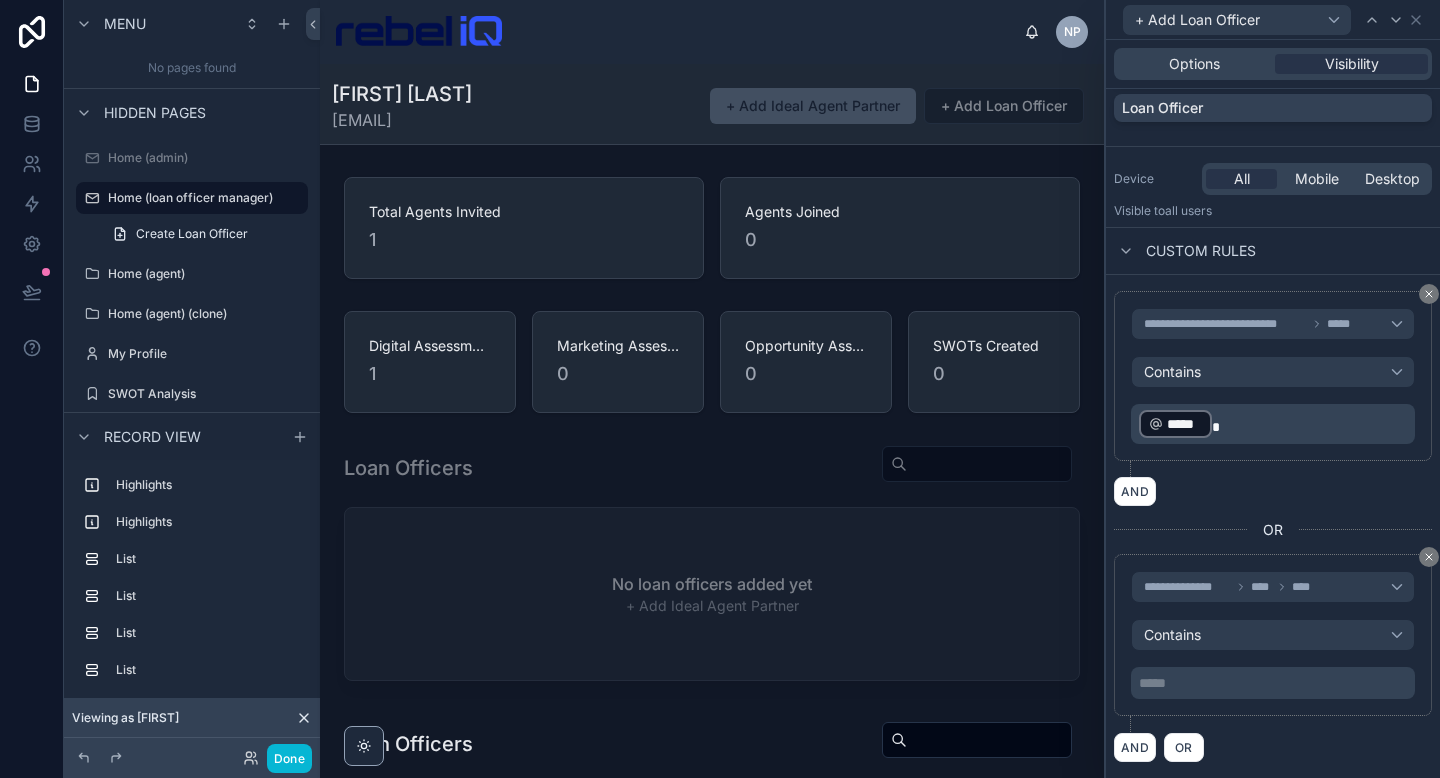 click on "***** ﻿" at bounding box center (1275, 683) 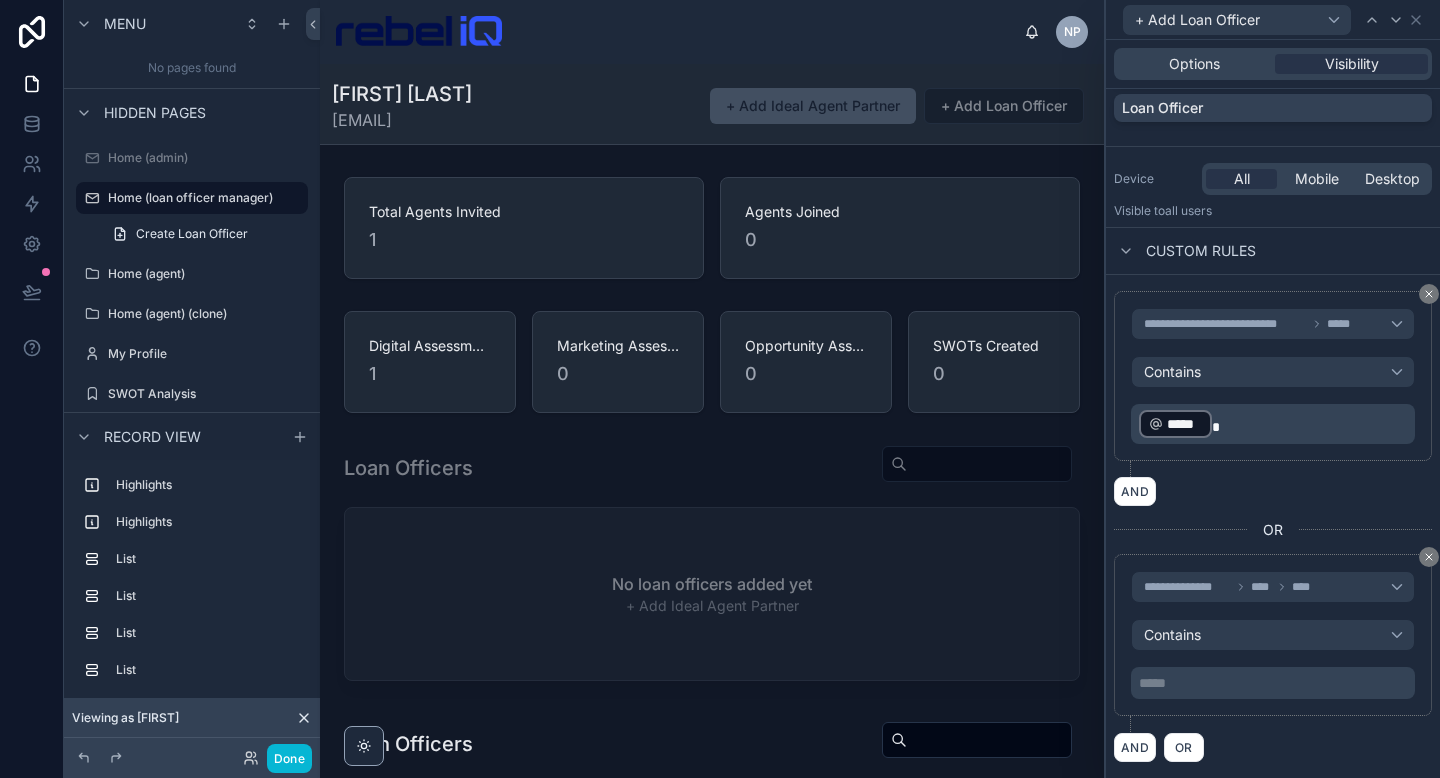 click on "***** ﻿" at bounding box center [1275, 683] 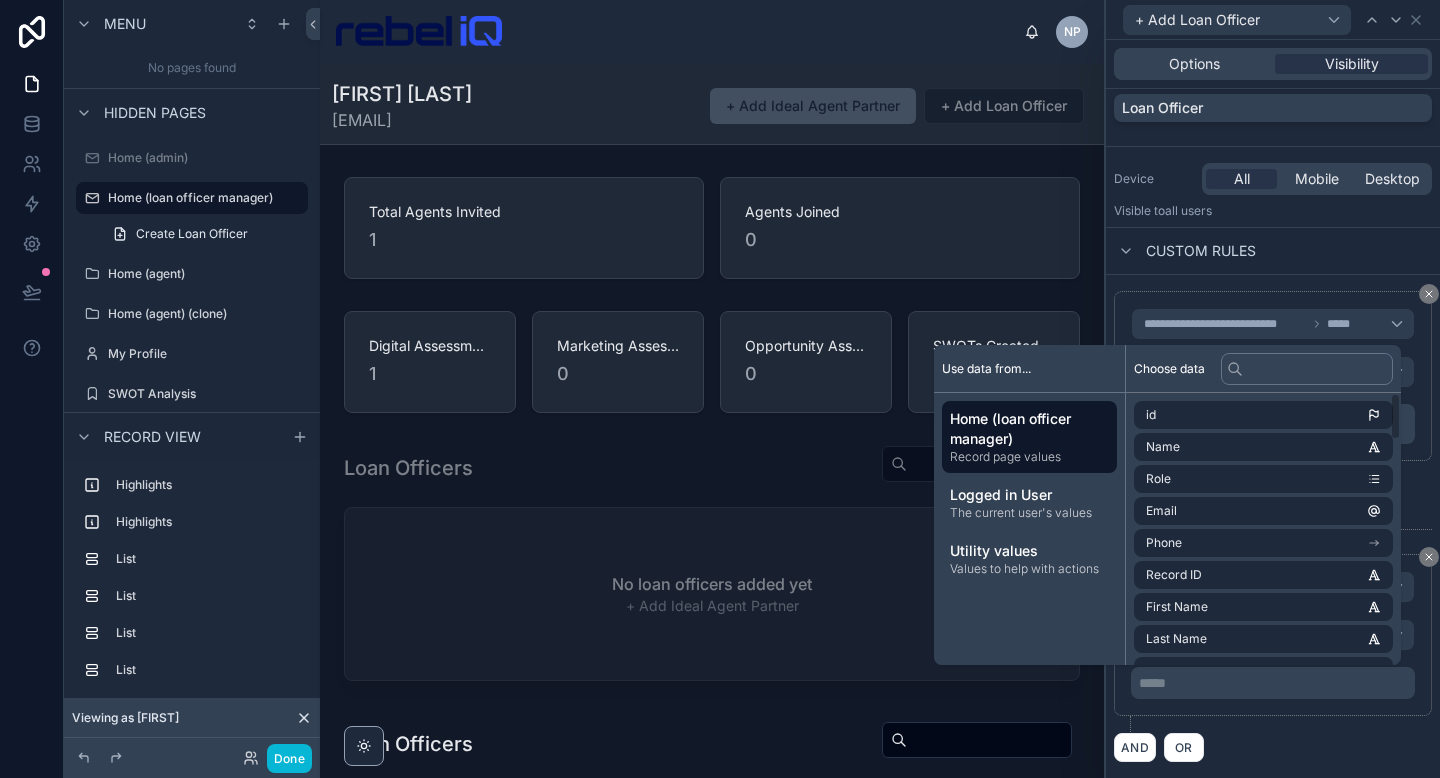click on "Home (loan officer manager) Record page values Logged in User The current user's values Utility values Values to help with actions" at bounding box center (1029, 493) 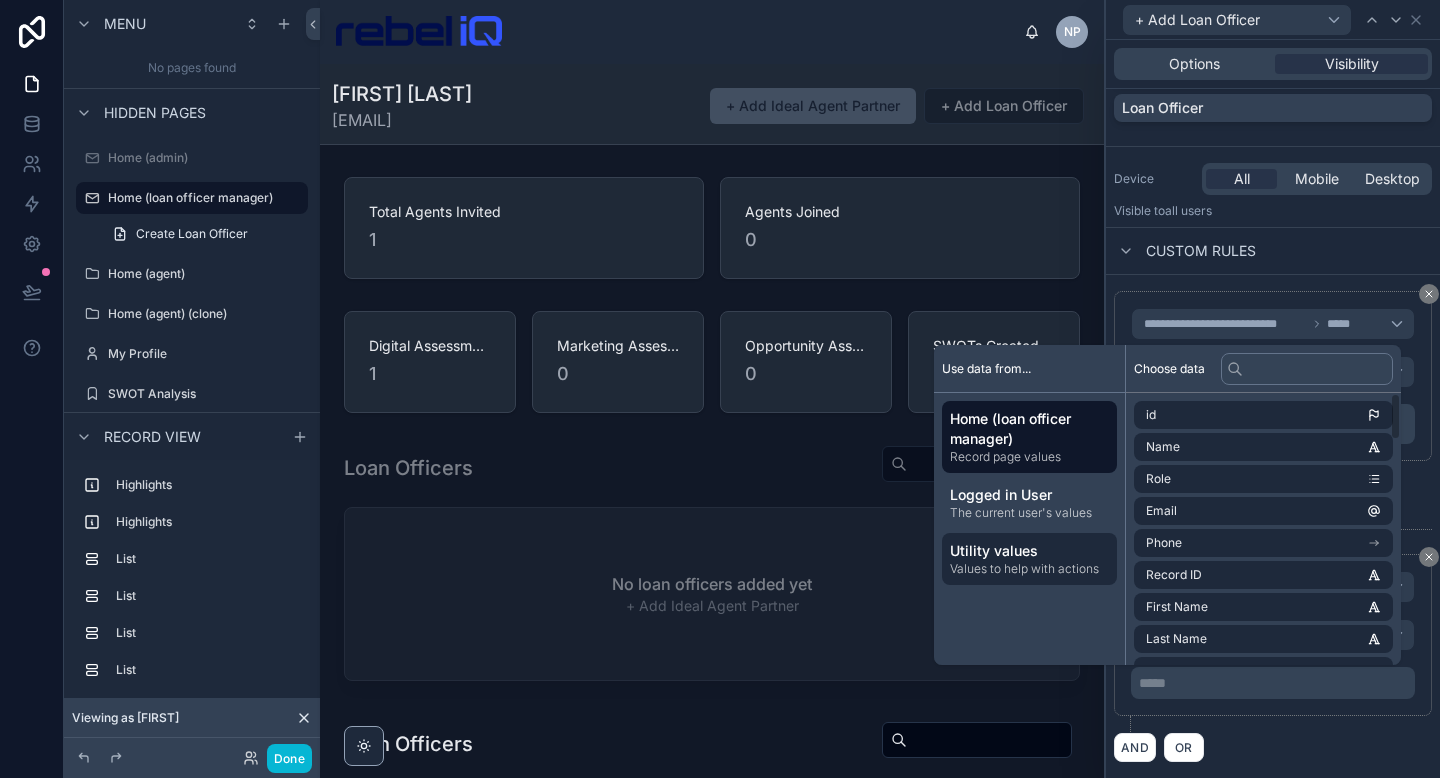 click on "Utility values Values to help with actions" at bounding box center (1029, 559) 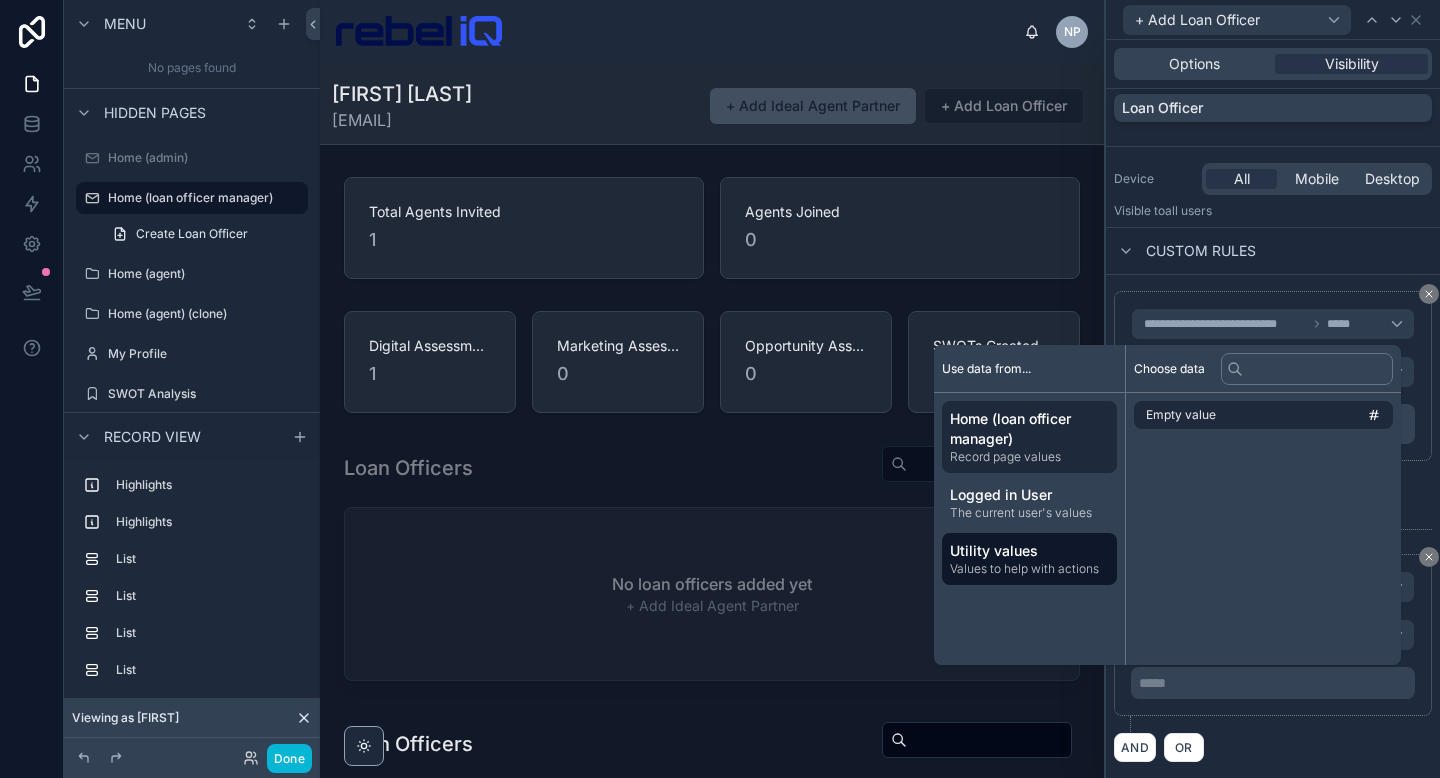 click on "Record page values" at bounding box center (1029, 457) 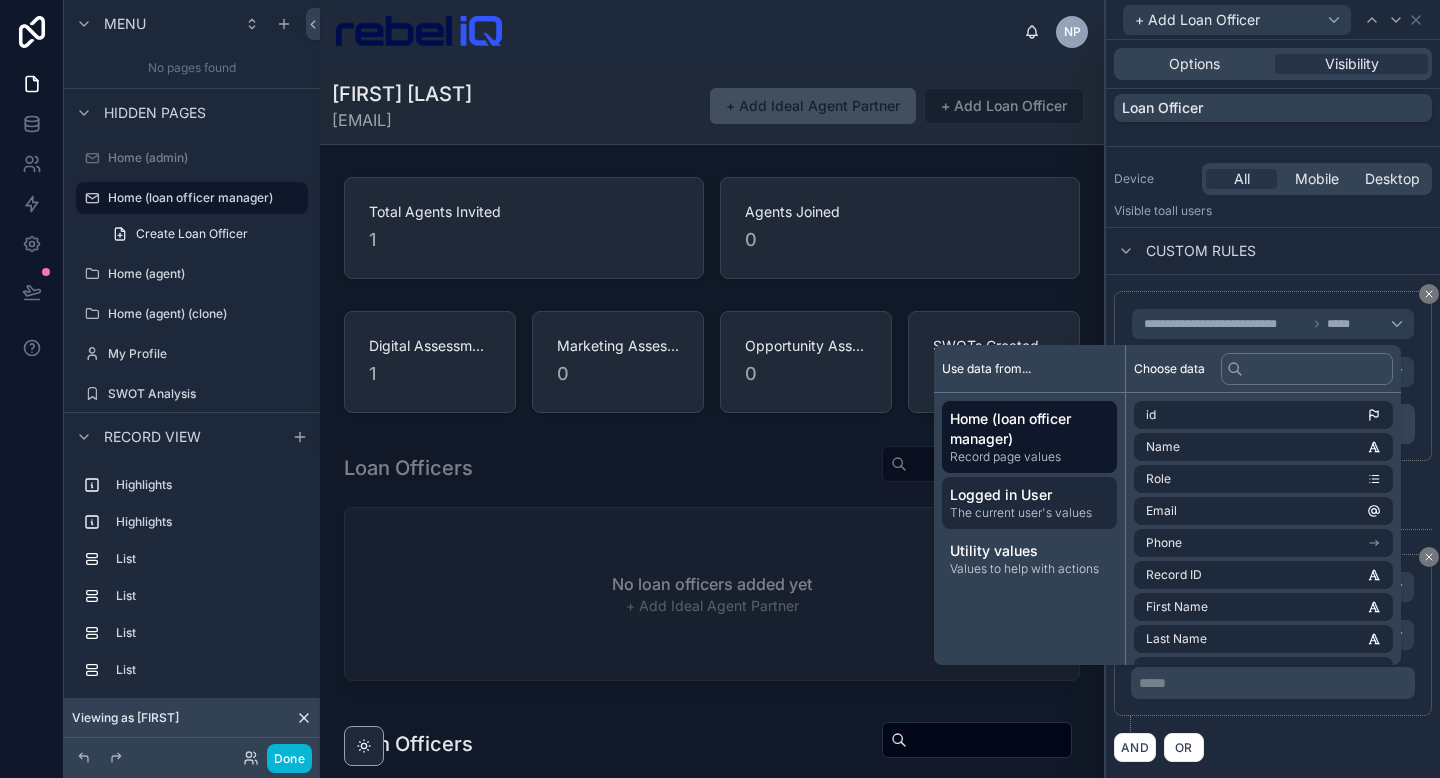 click on "Logged in User" at bounding box center (1029, 495) 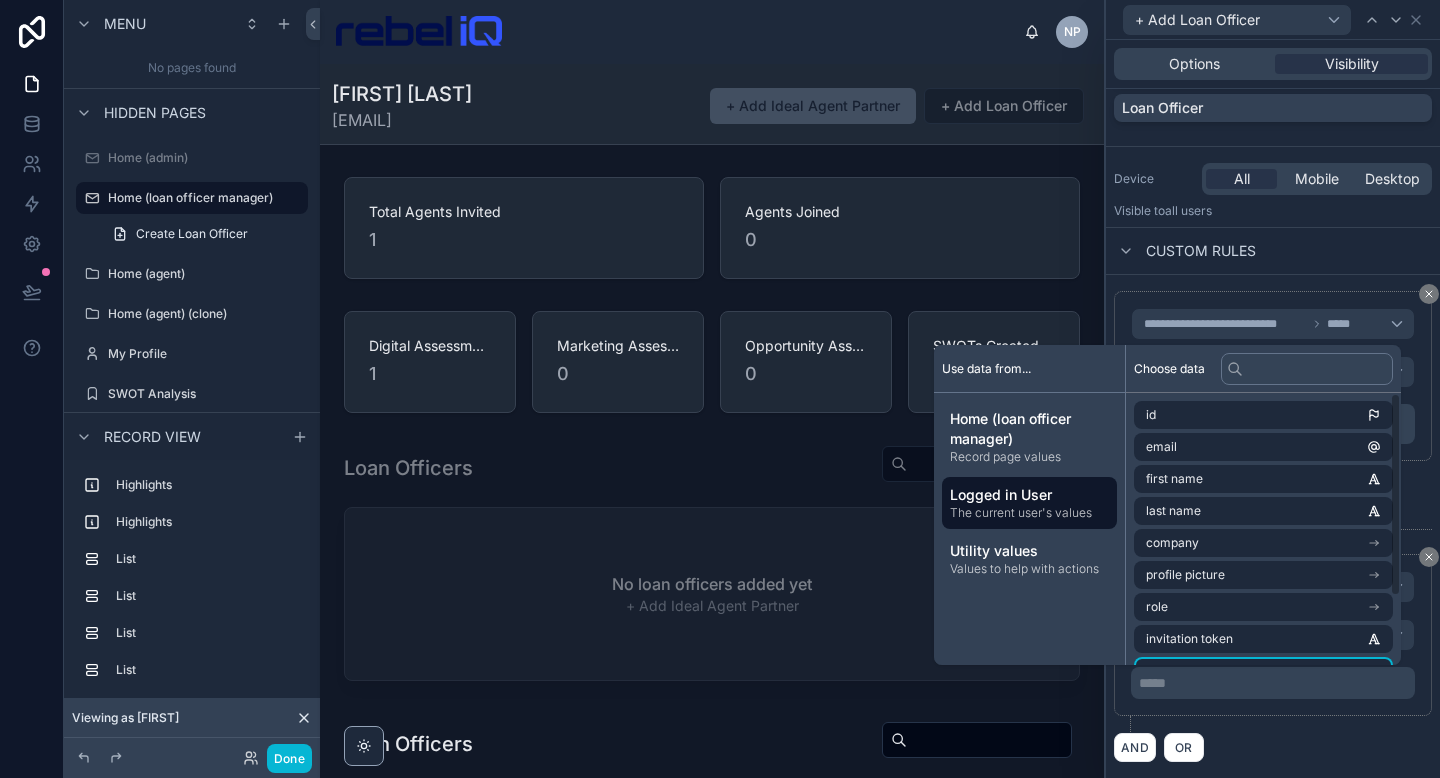 click on "**********" at bounding box center (1273, 643) 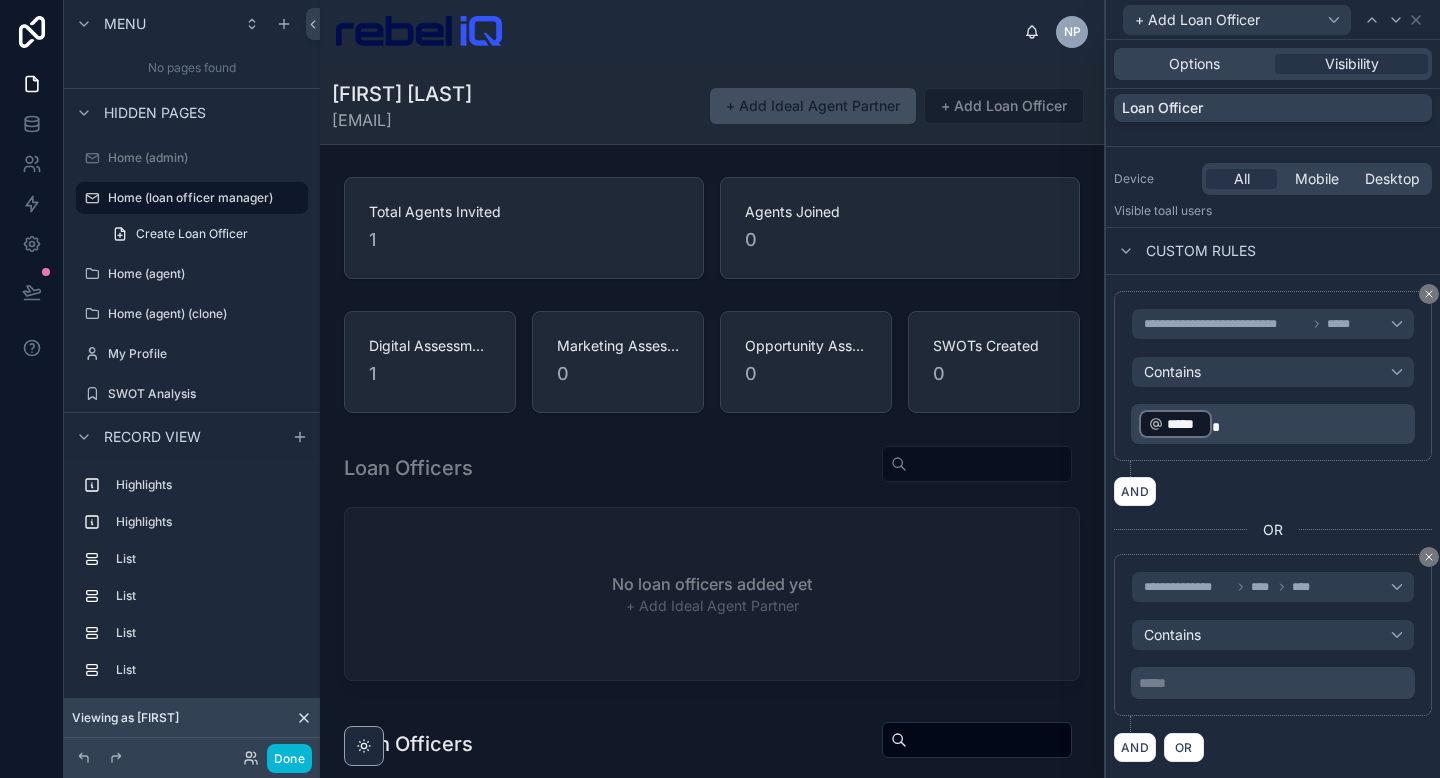 click on "***** ﻿" at bounding box center (1273, 683) 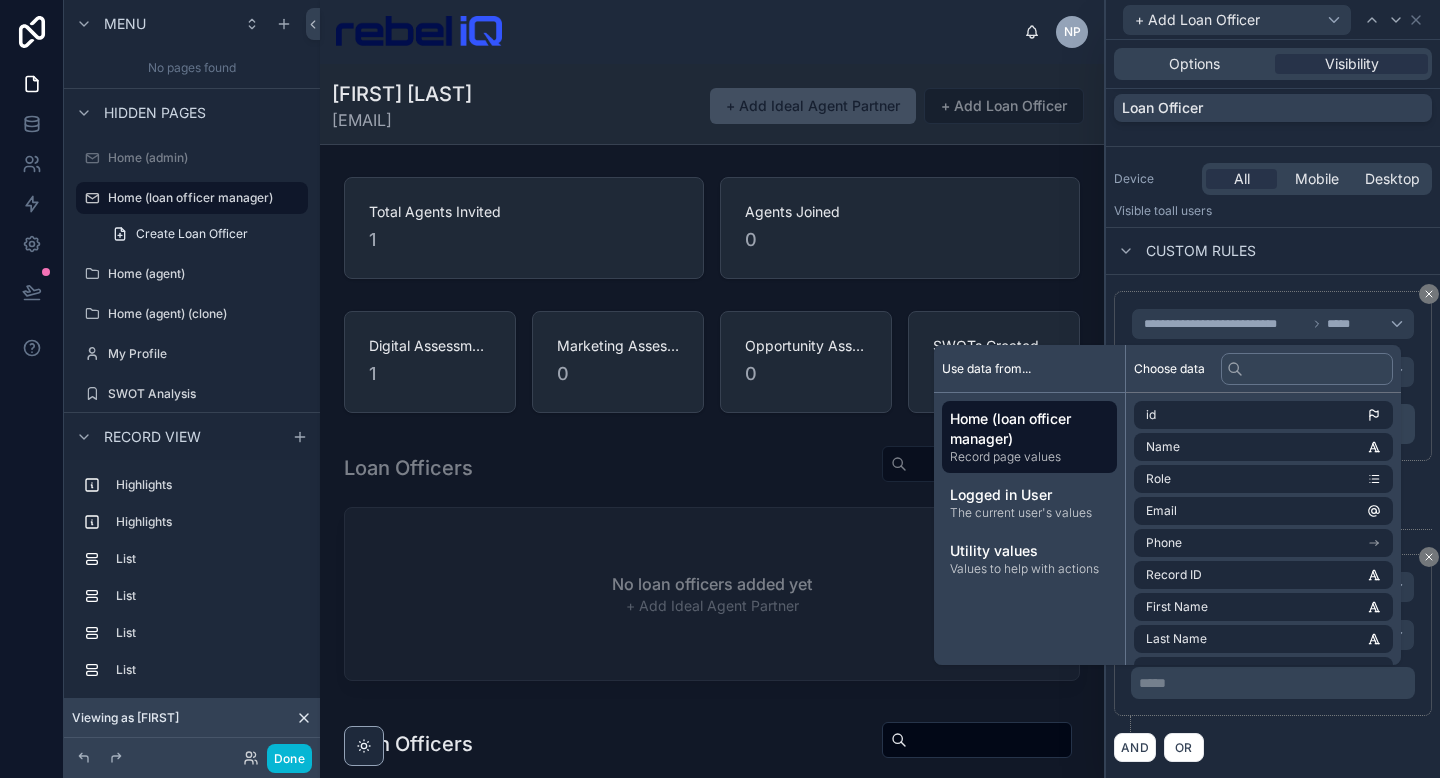 type 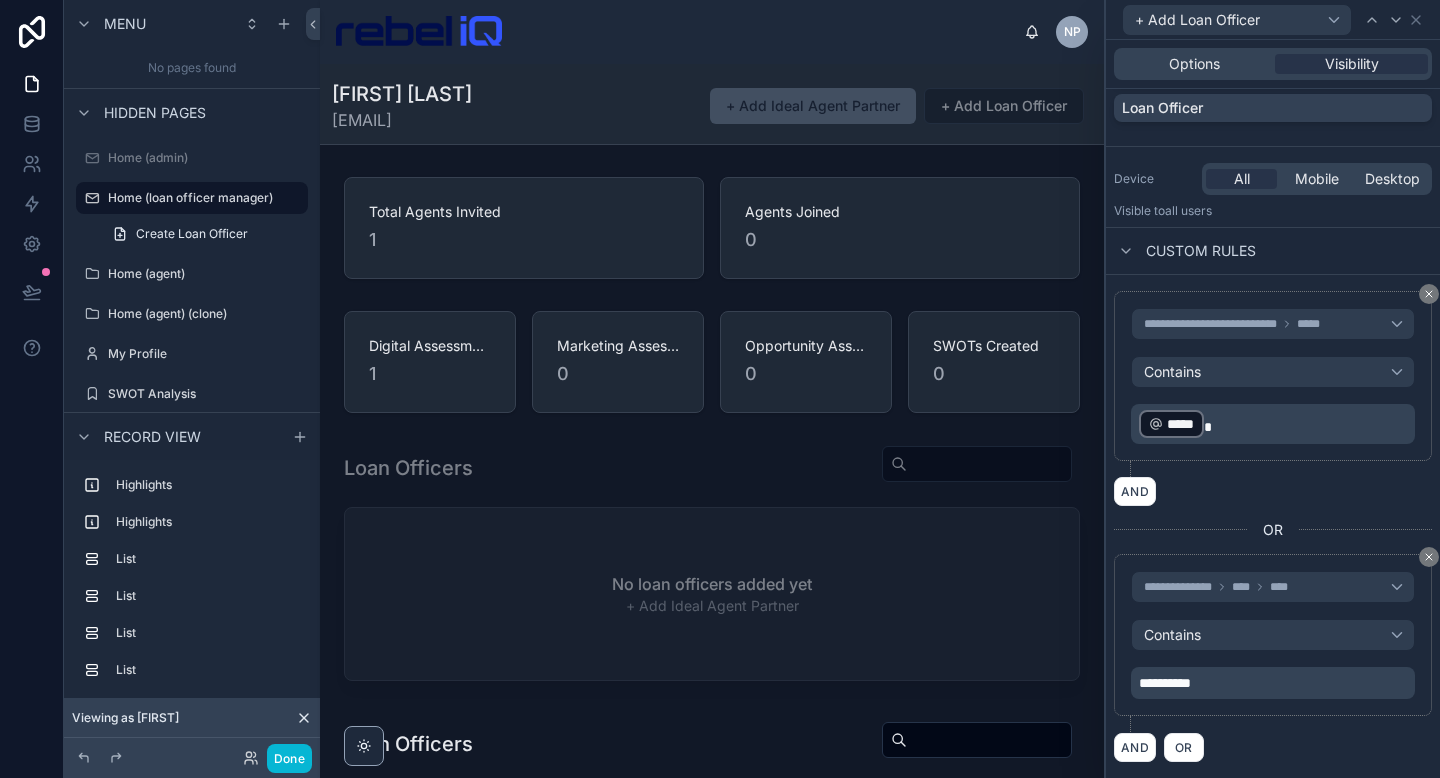 click on "AND OR" at bounding box center [1273, 747] 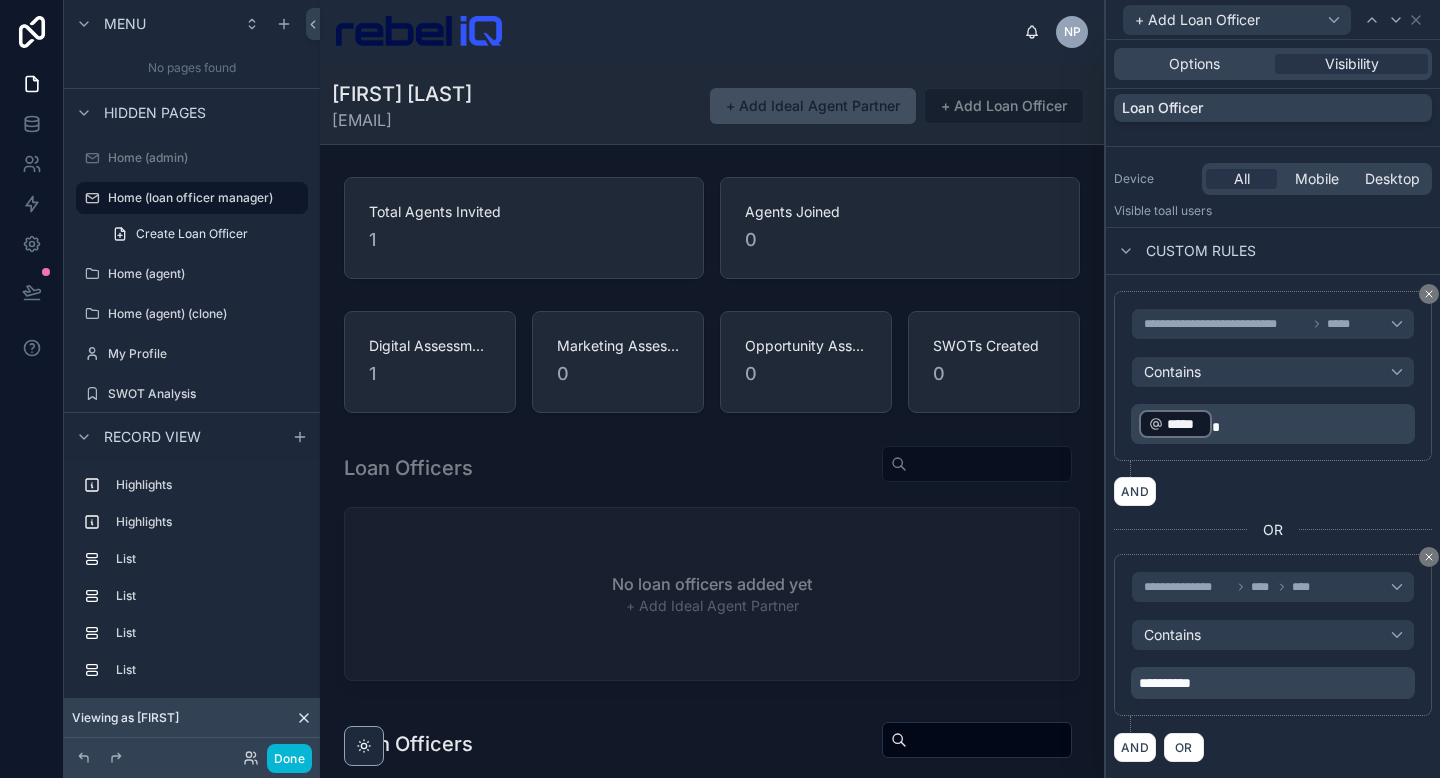 click 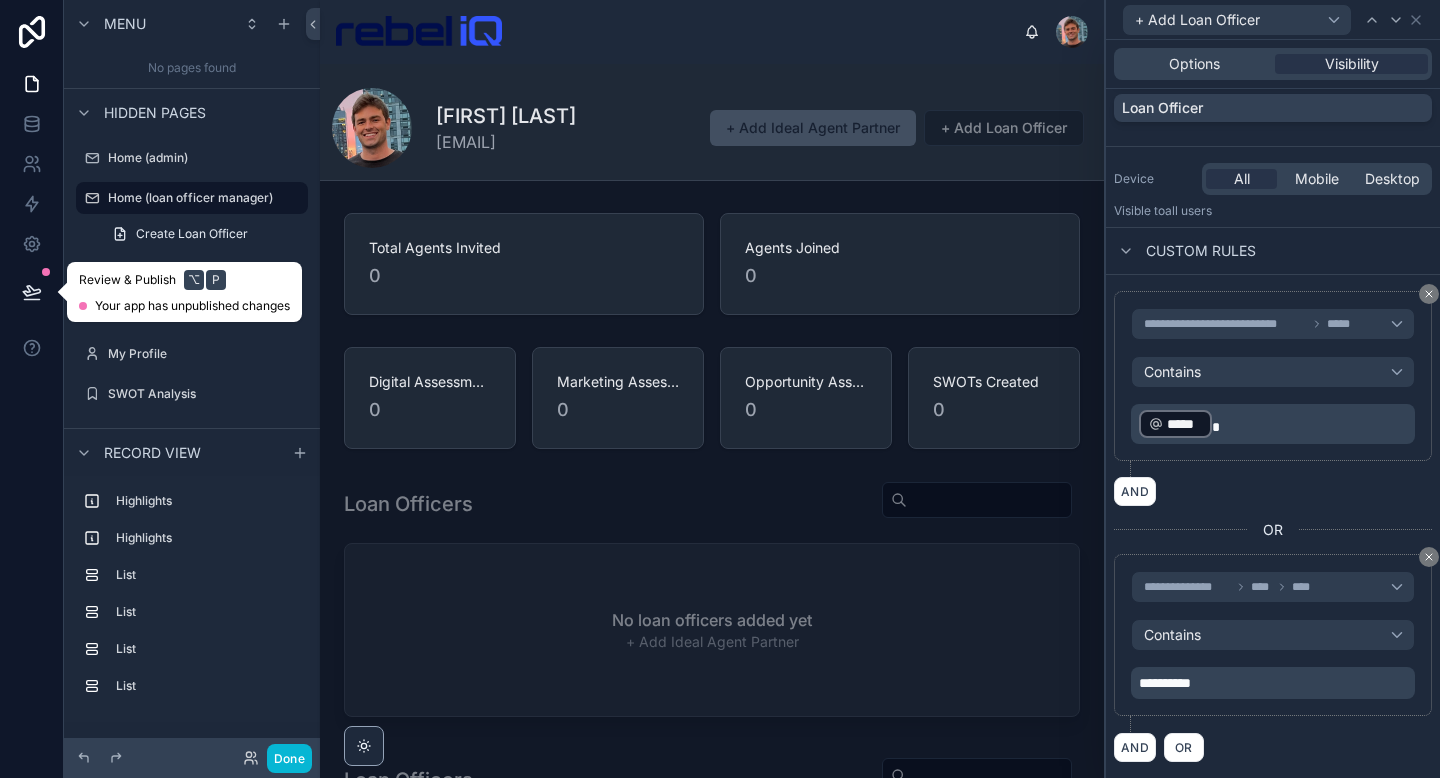 click 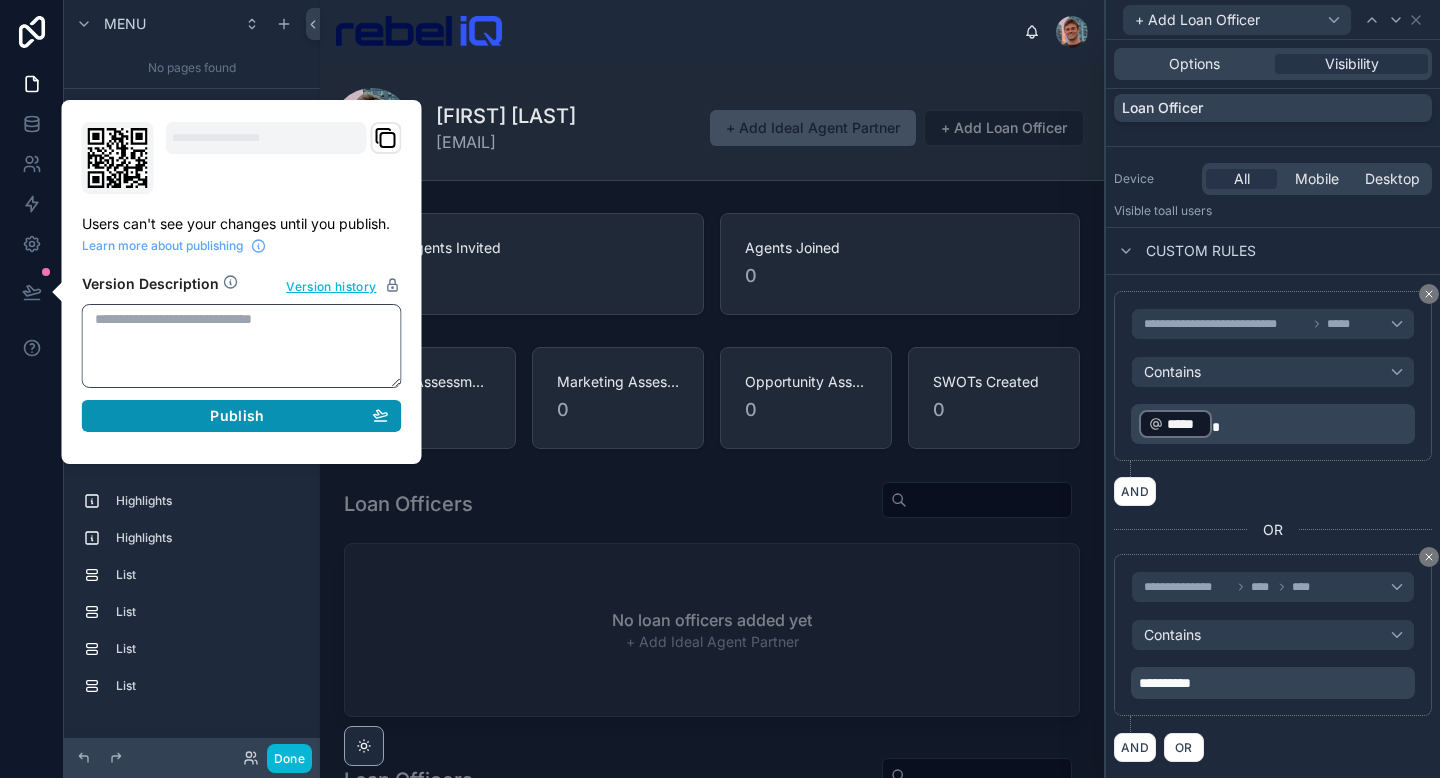 click on "Publish" at bounding box center (237, 416) 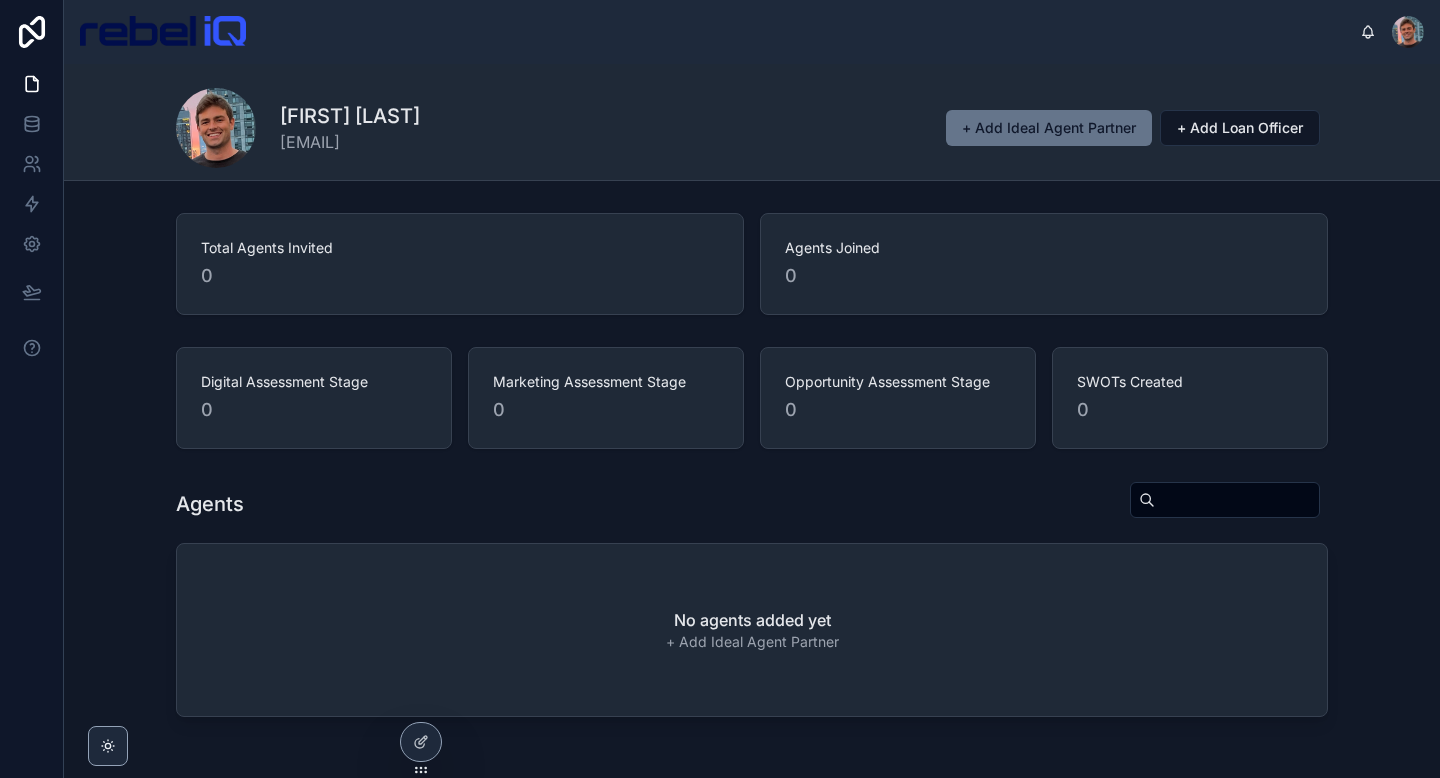 click on "[FIRST] [LAST] [EMAIL] + Add Ideal Agent Partner + Add Loan Officer" at bounding box center [752, 128] 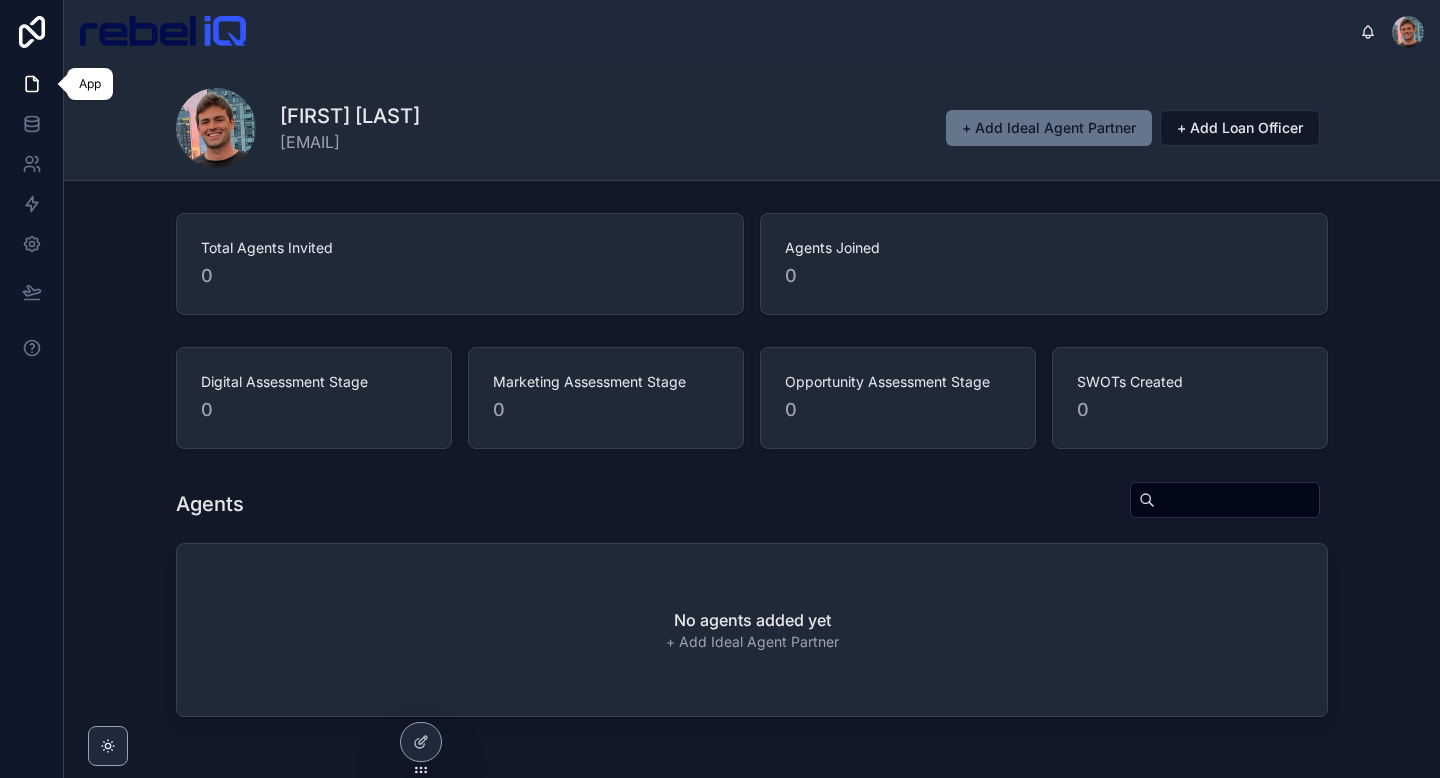 click 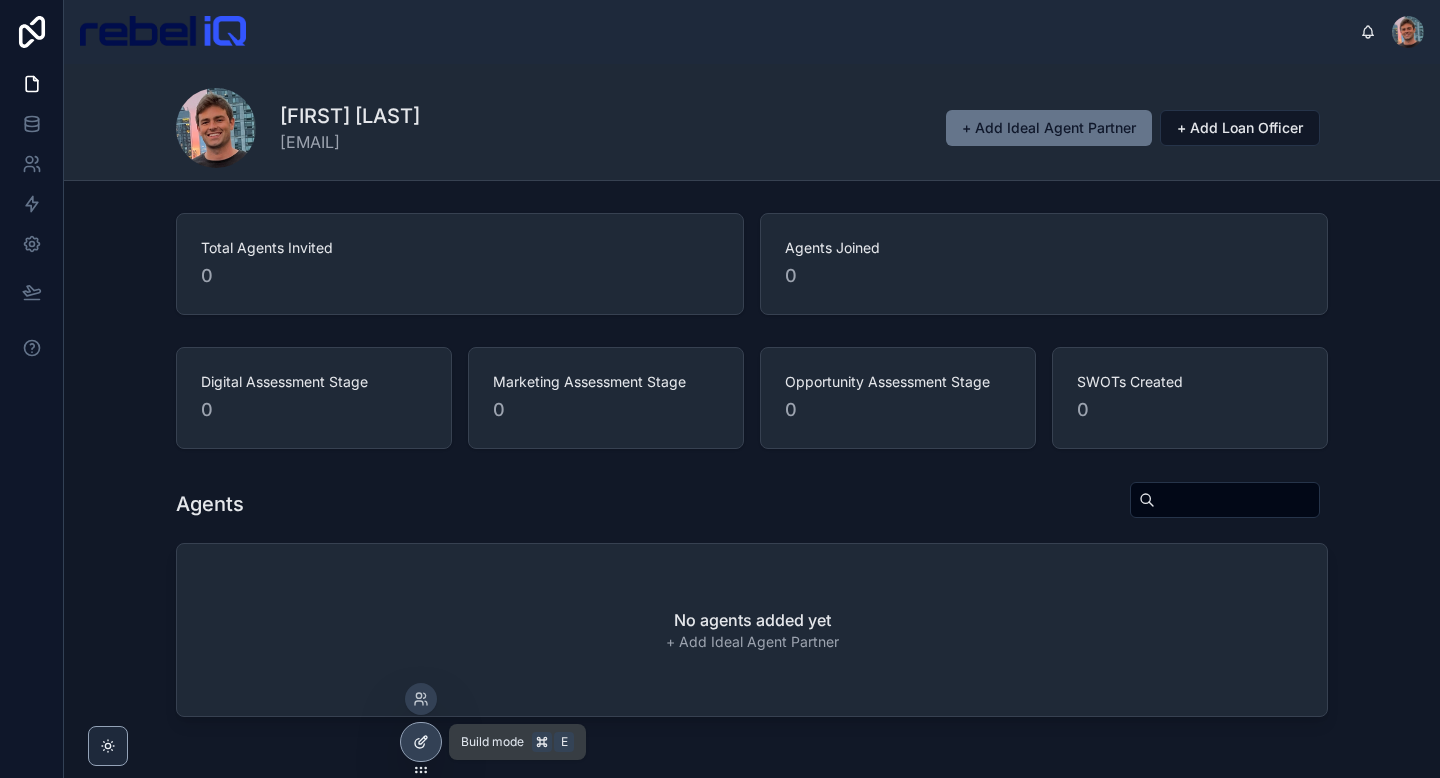 click at bounding box center [421, 742] 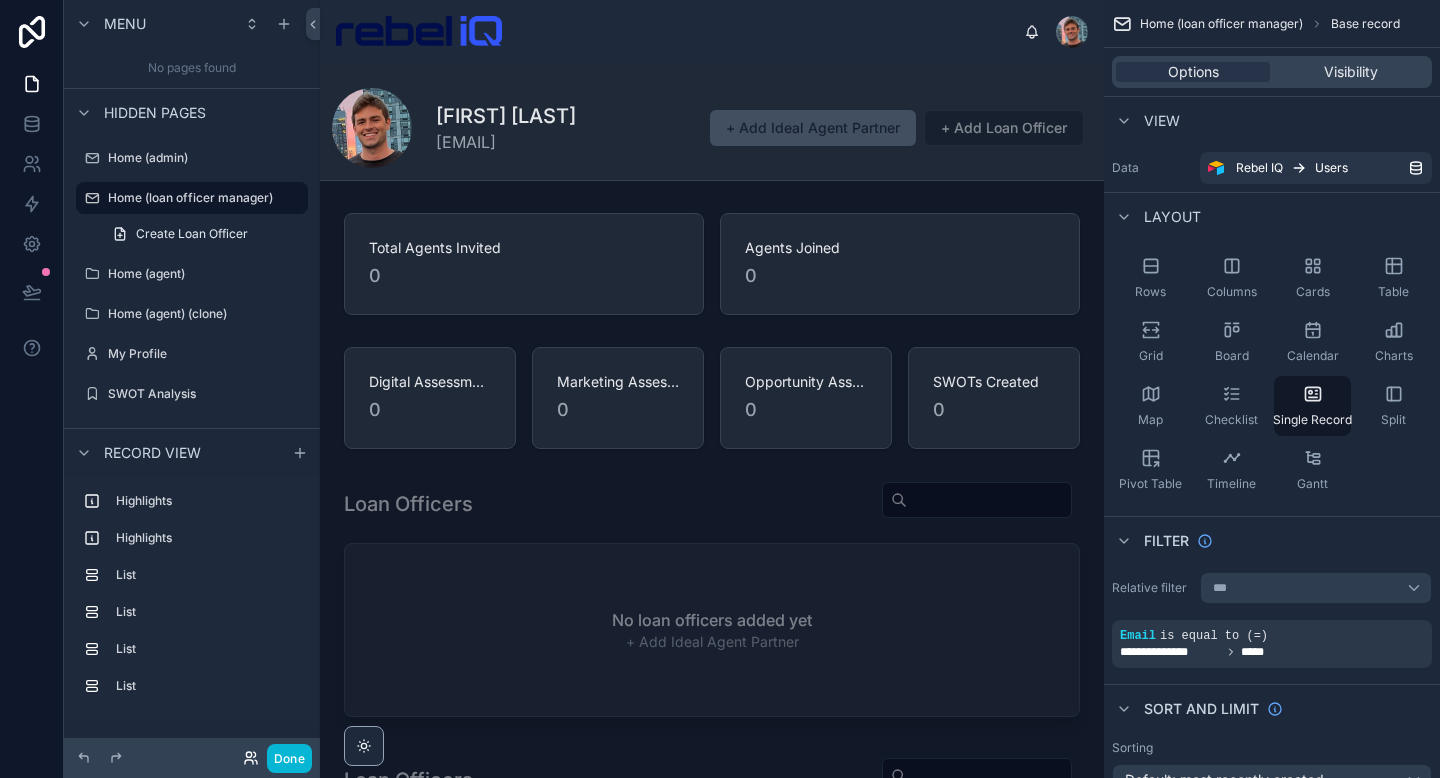 click 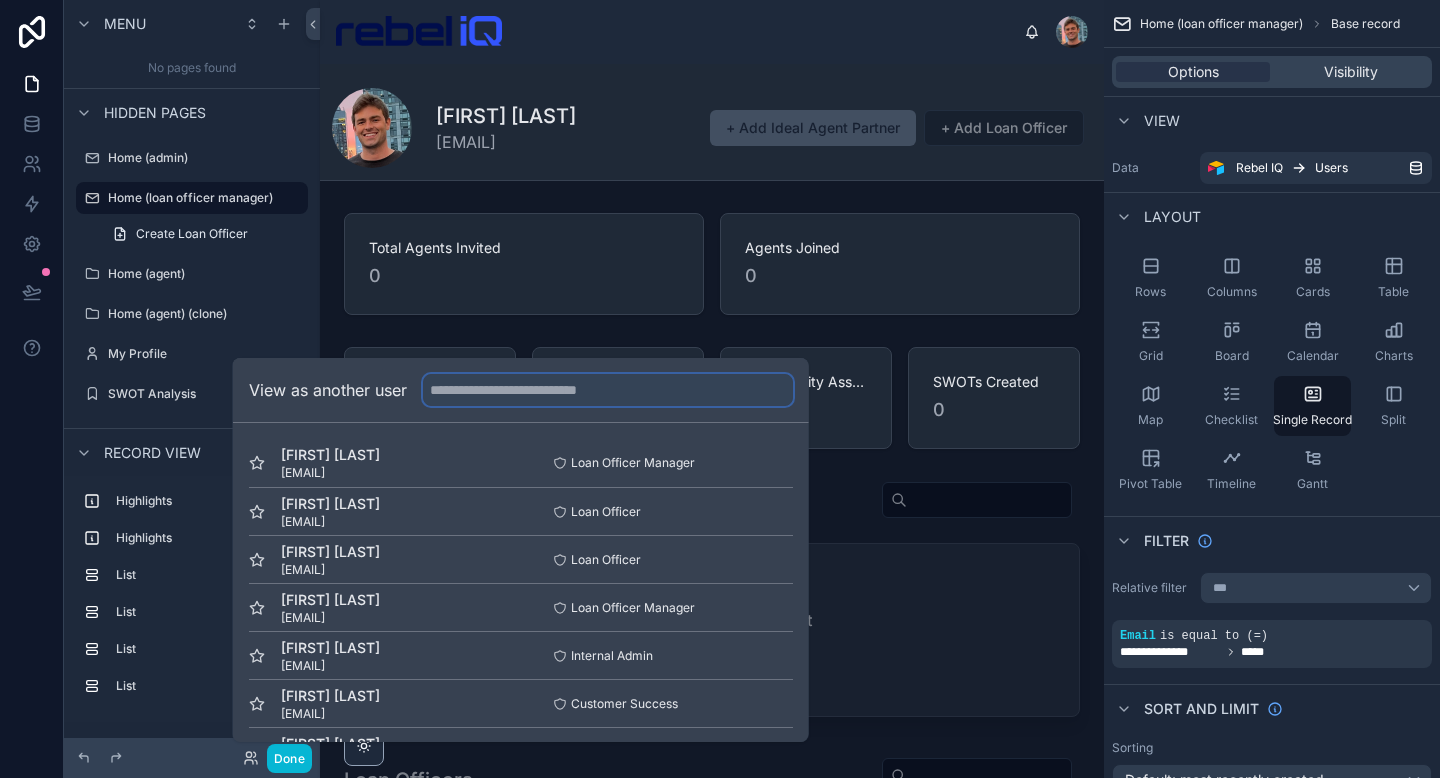 click at bounding box center [608, 390] 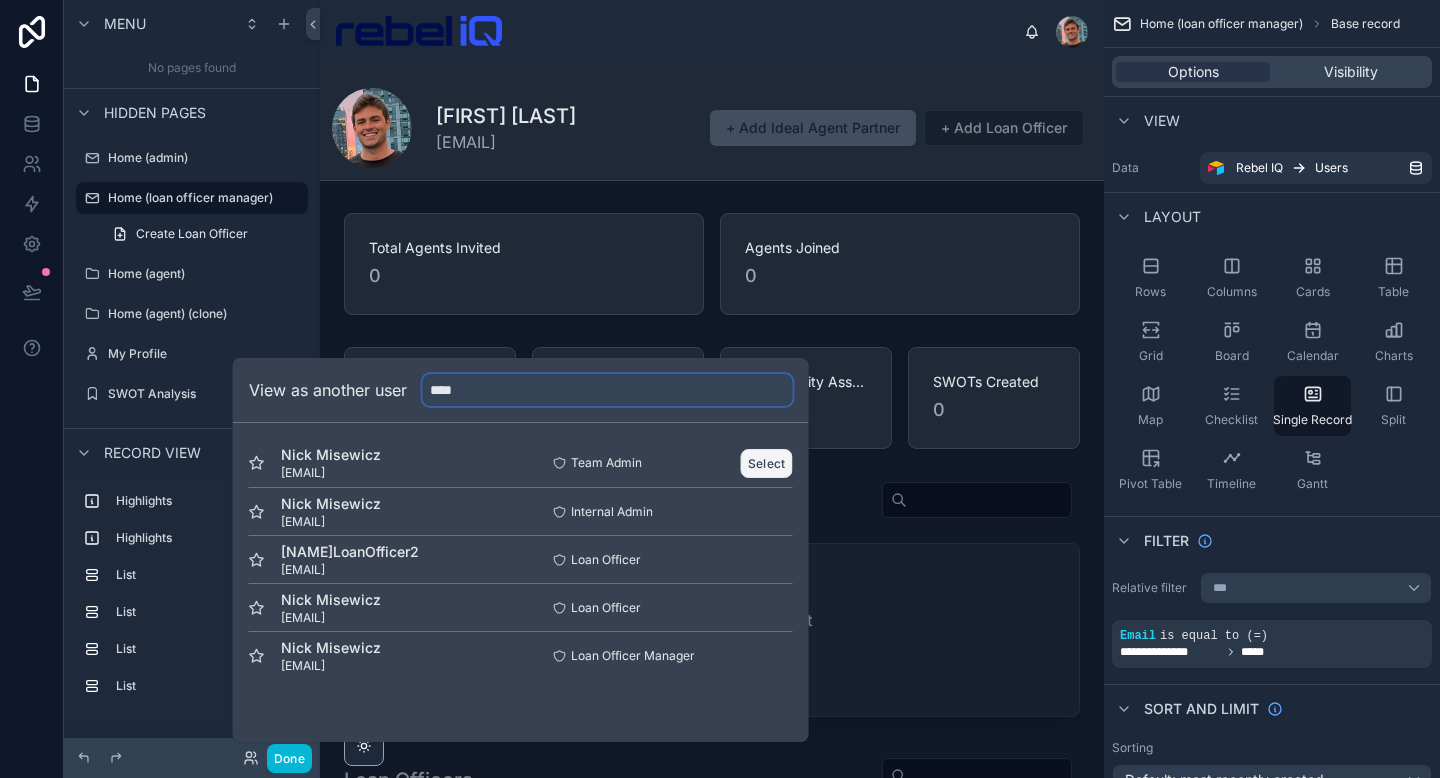 type on "****" 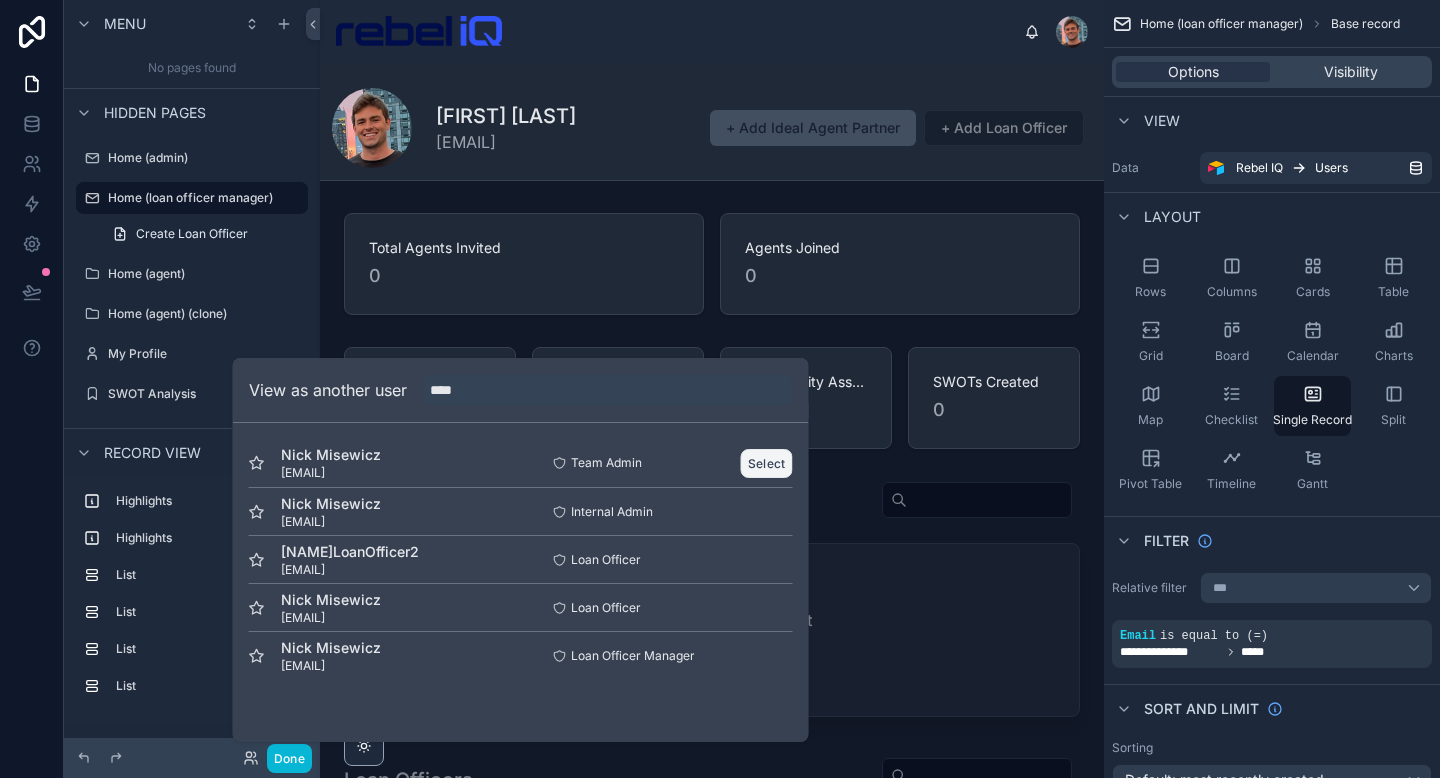 click on "Select" at bounding box center [767, 463] 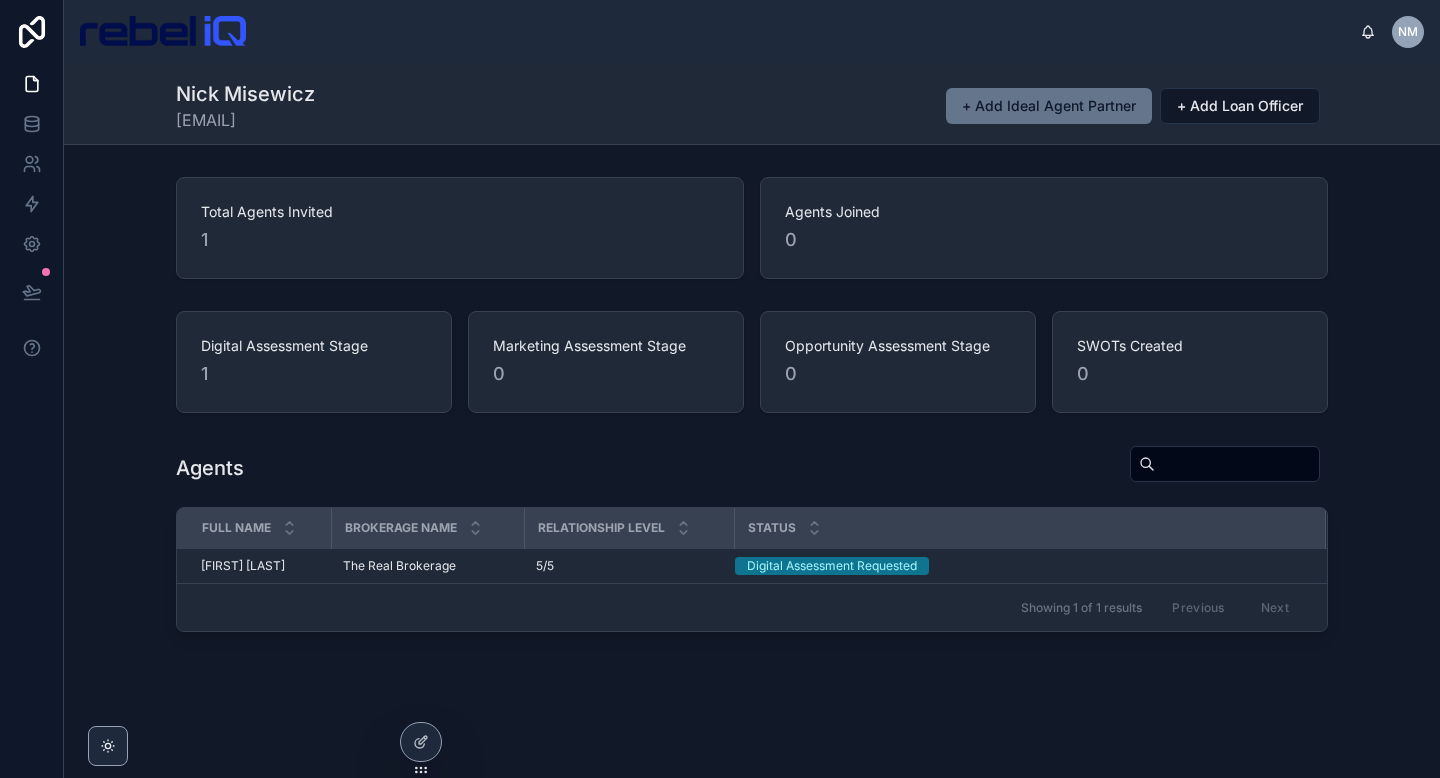 click on "[FIRST] [LAST] [EMAIL] + Add Ideal Agent Partner + Add Loan Officer" at bounding box center [752, 104] 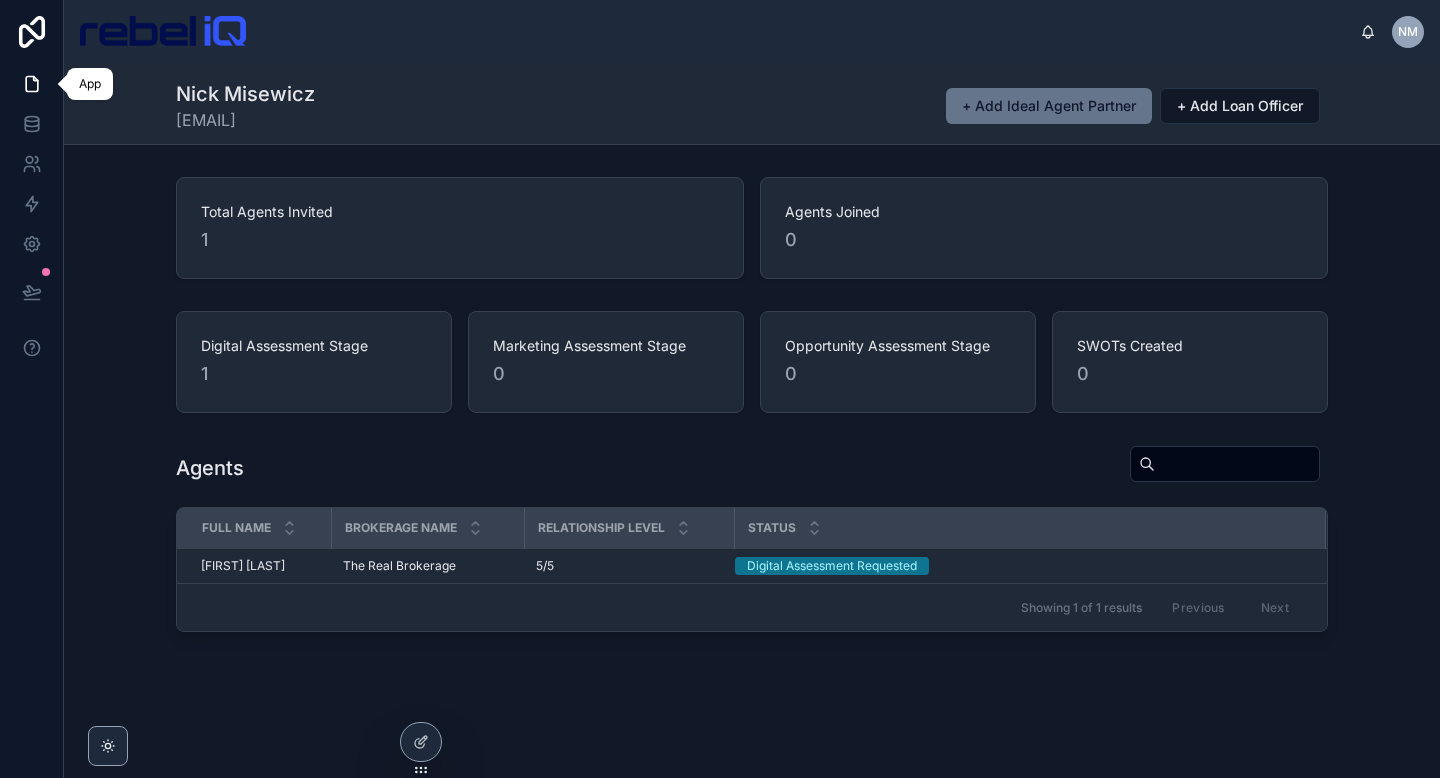 click at bounding box center [31, 84] 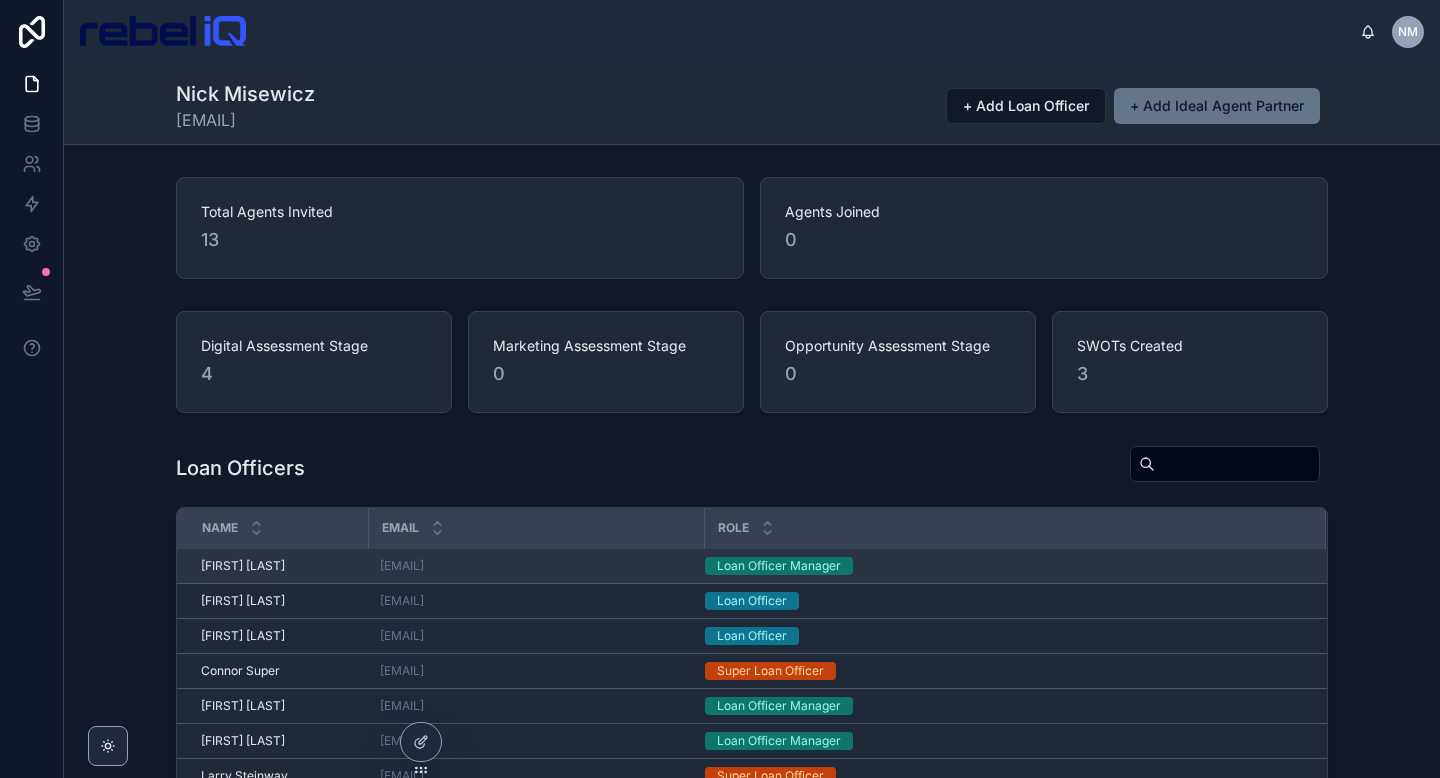 click on "[FIRST] [LAST]" at bounding box center (243, 566) 